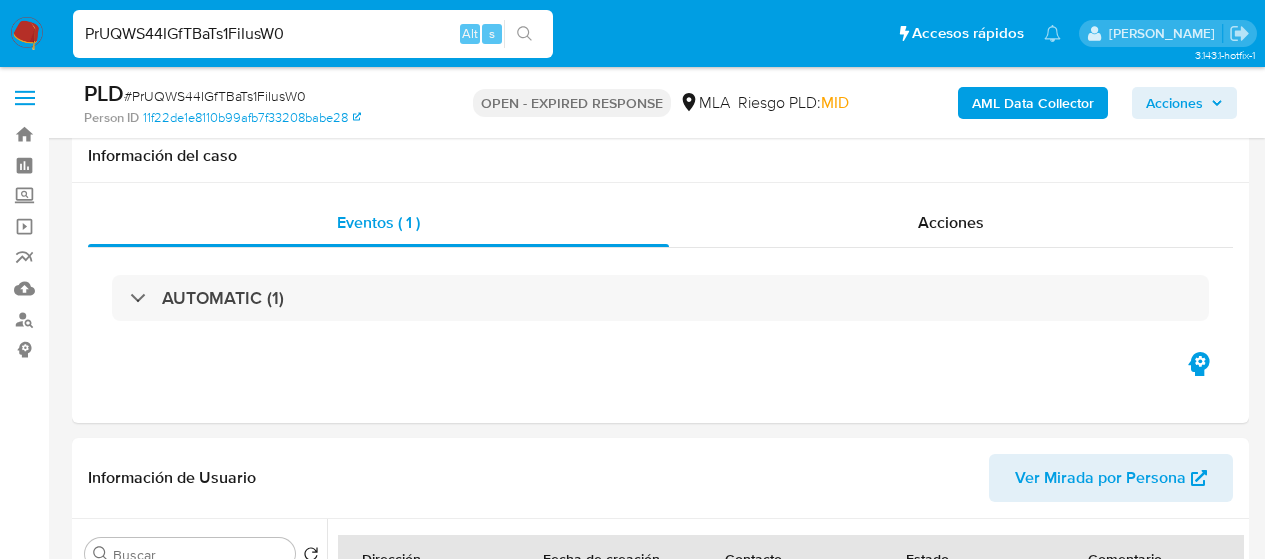 select on "10" 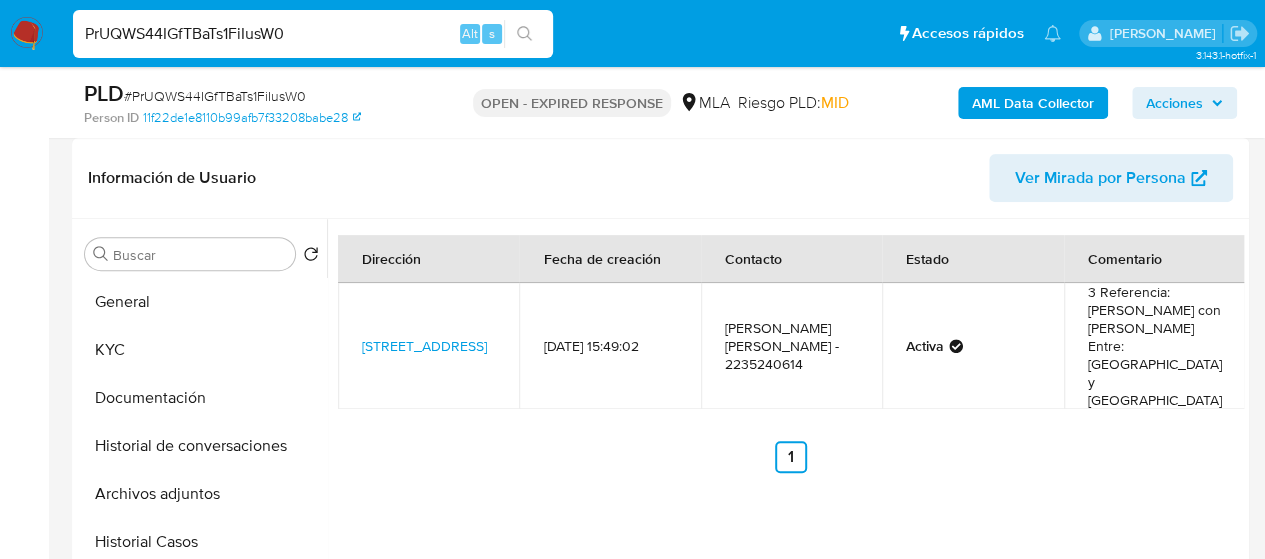 scroll, scrollTop: 300, scrollLeft: 0, axis: vertical 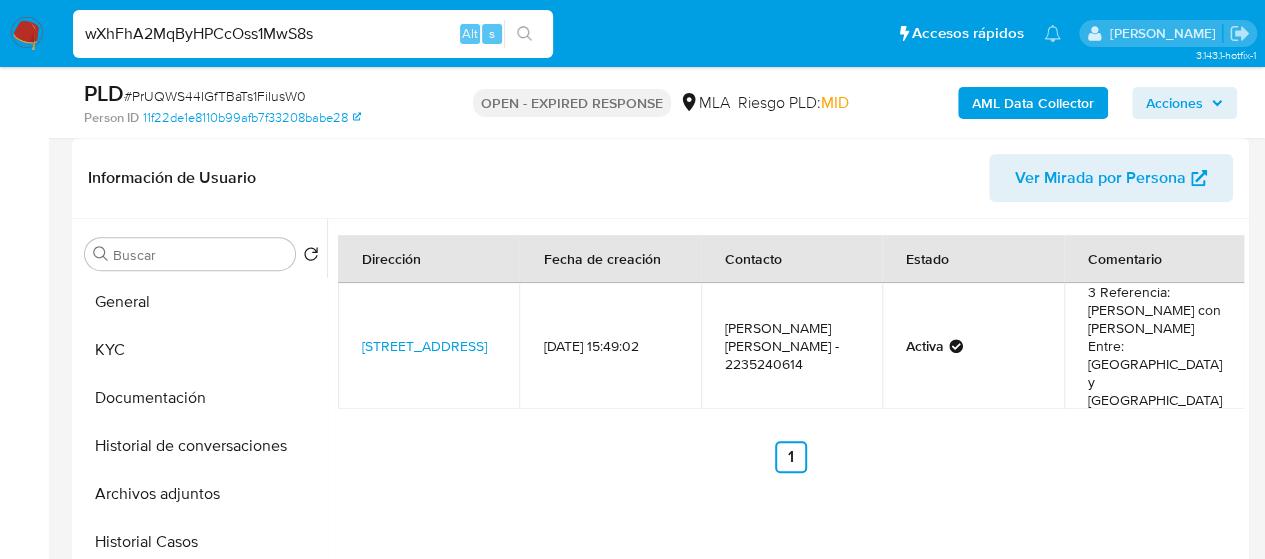 type on "wXhFhA2MqByHPCcOss1MwS8s" 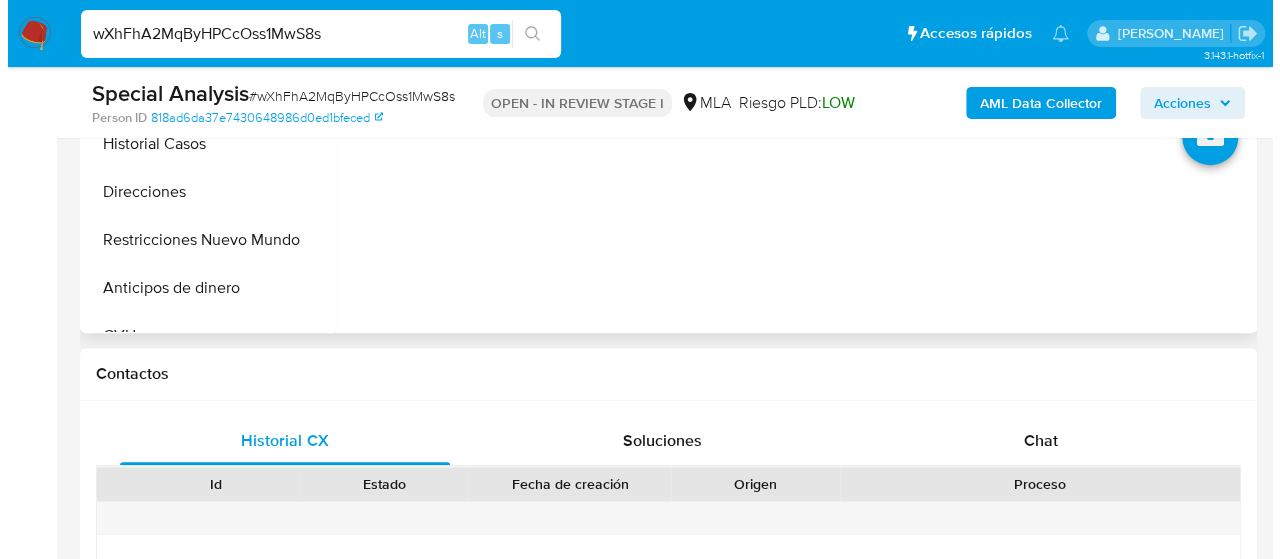 scroll, scrollTop: 500, scrollLeft: 0, axis: vertical 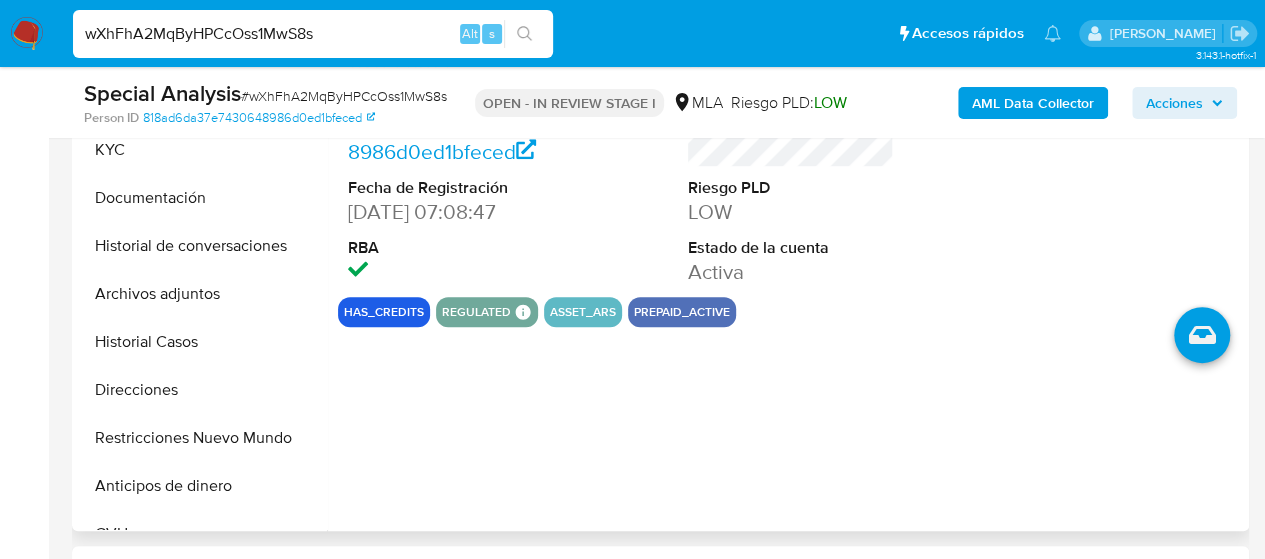 click on "Archivos adjuntos" at bounding box center (202, 294) 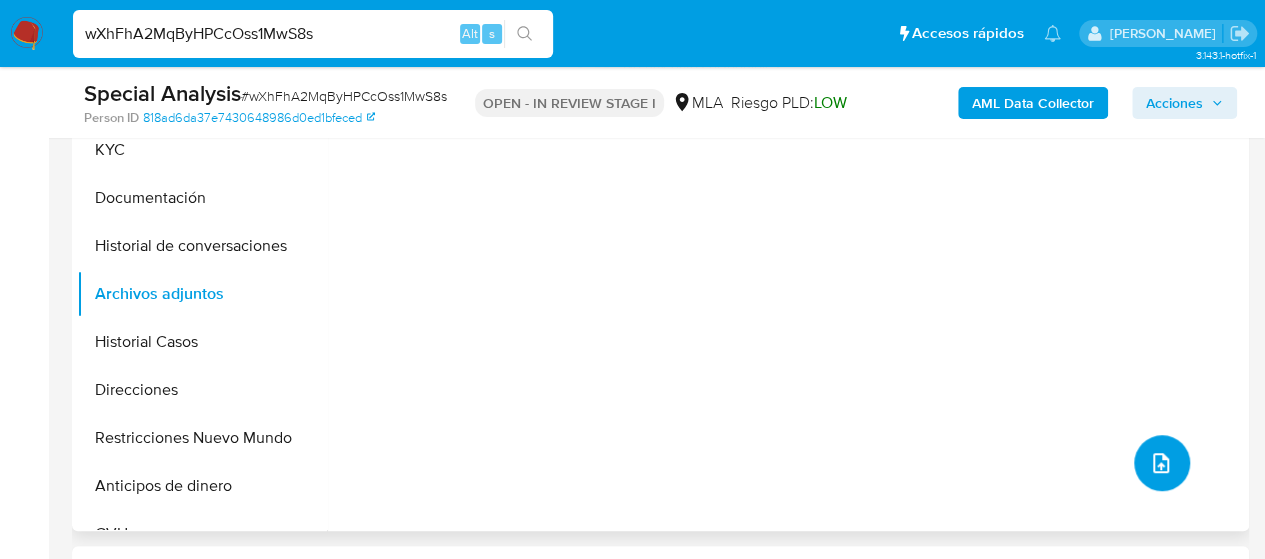 click at bounding box center (1161, 463) 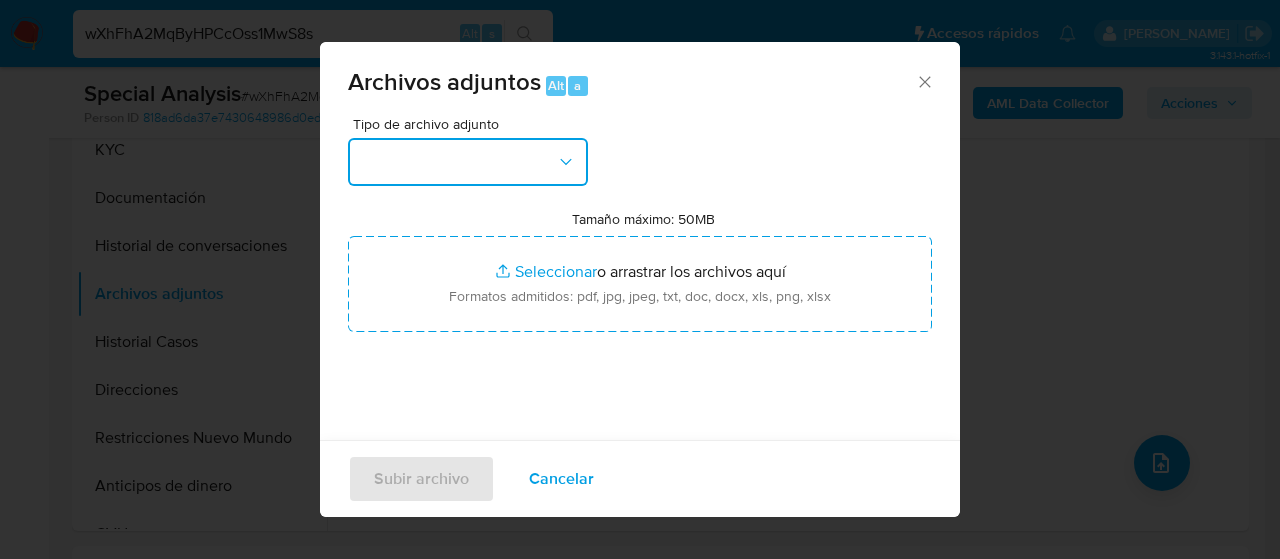 click at bounding box center [468, 162] 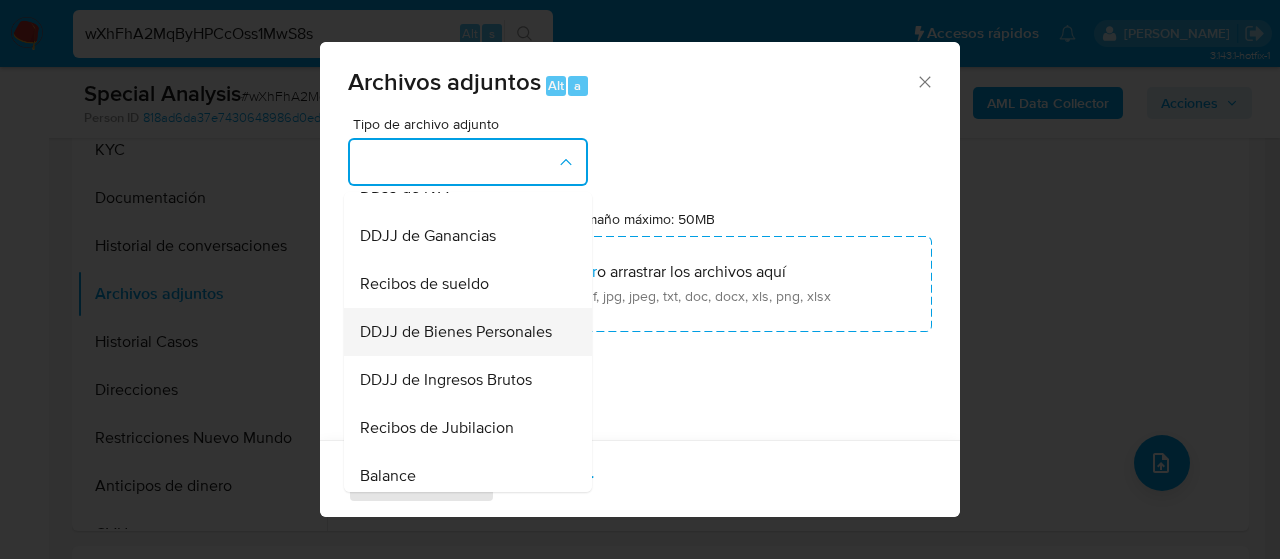 scroll, scrollTop: 408, scrollLeft: 0, axis: vertical 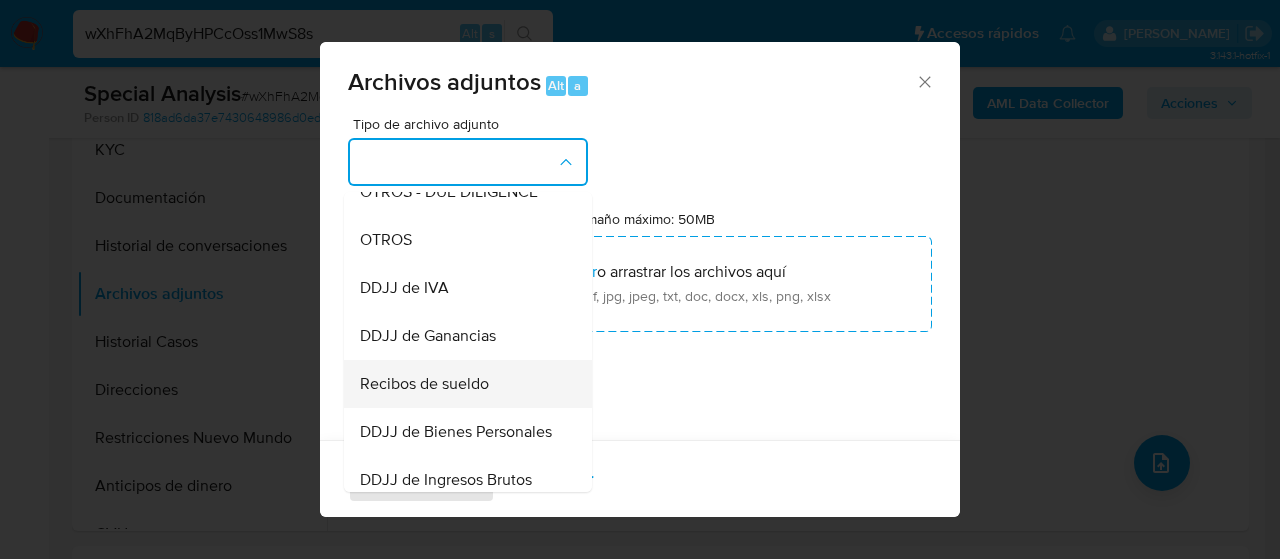 click on "Recibos de sueldo" at bounding box center (424, 384) 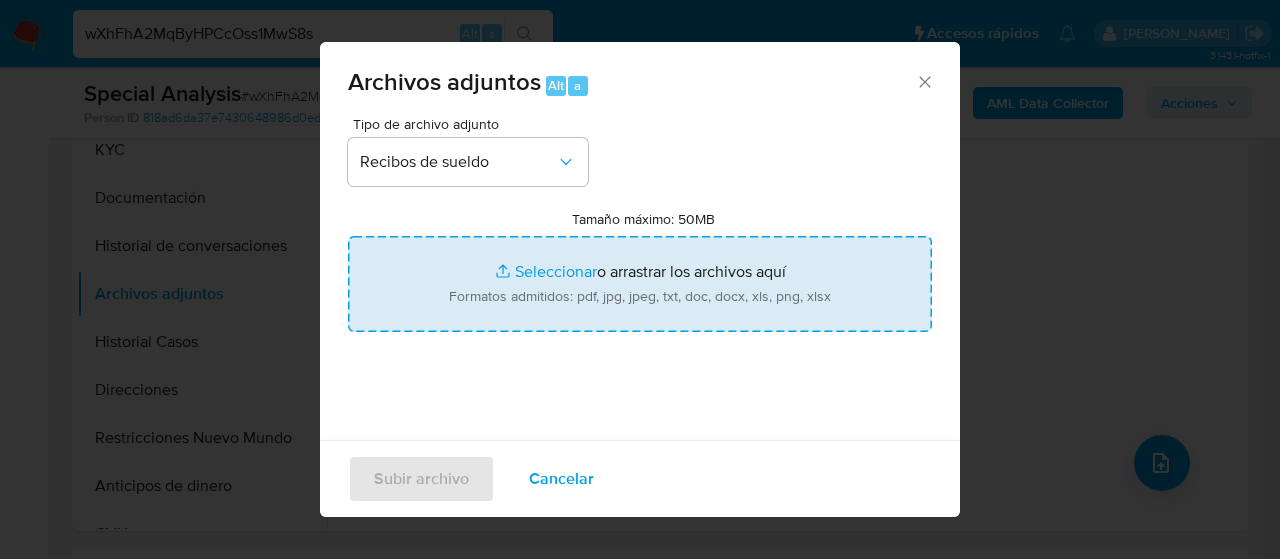 click on "Tamaño máximo: 50MB Seleccionar archivos" at bounding box center [640, 284] 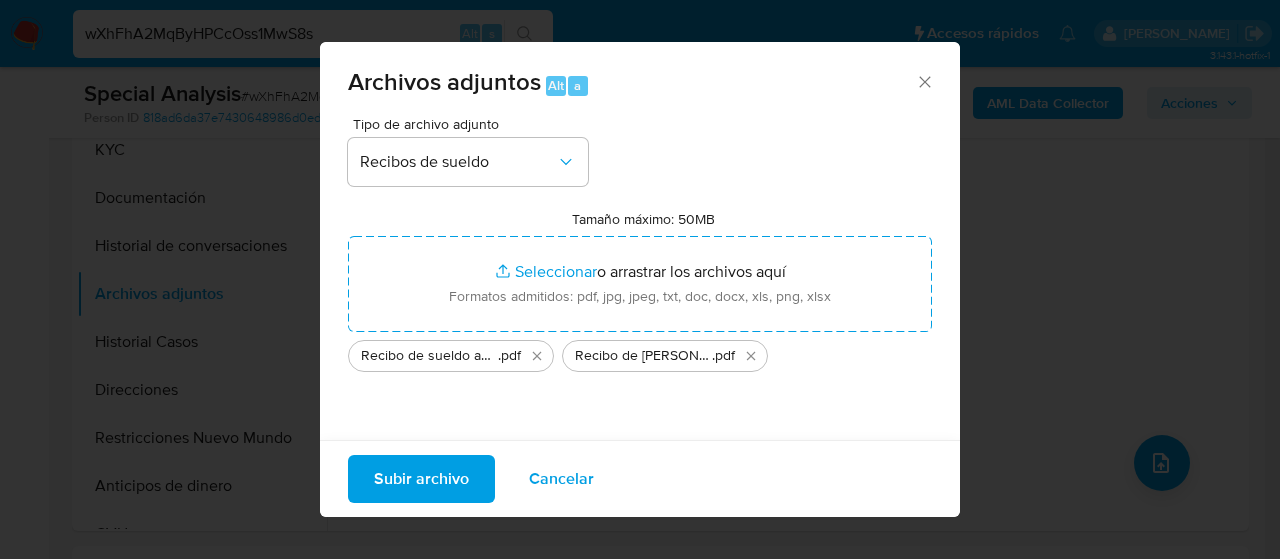 drag, startPoint x: 615, startPoint y: 295, endPoint x: 401, endPoint y: 478, distance: 281.57593 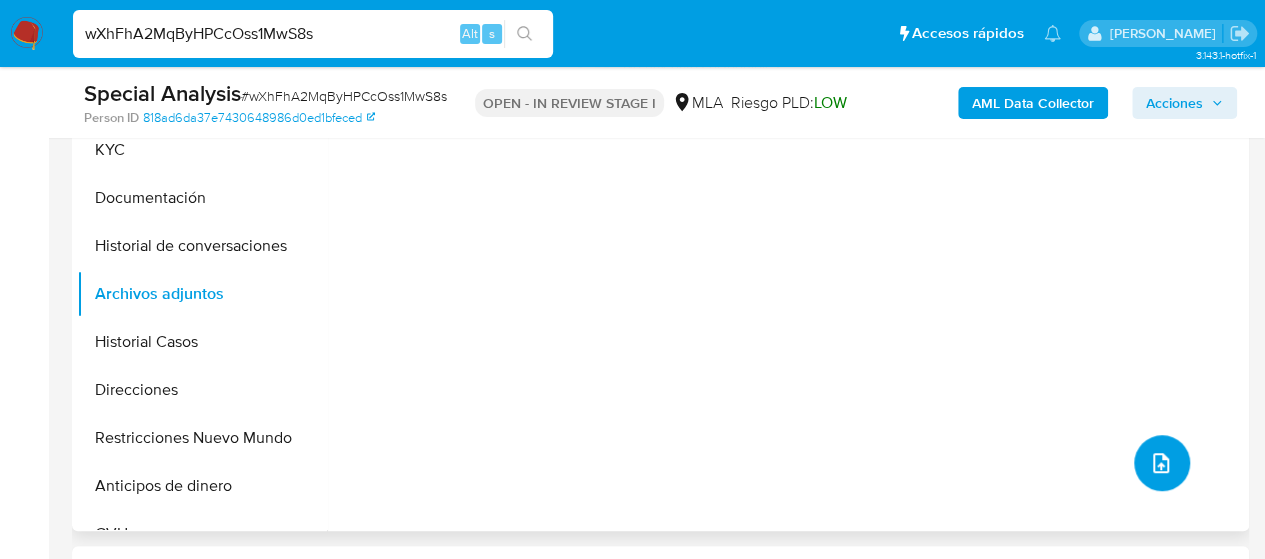 click at bounding box center [1162, 463] 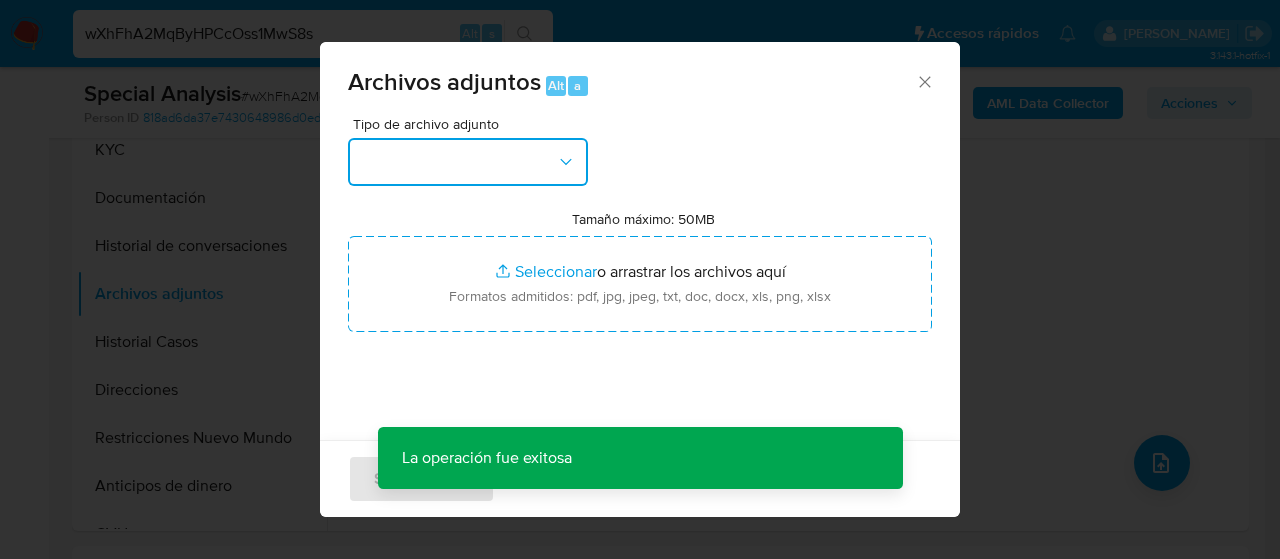 click at bounding box center (468, 162) 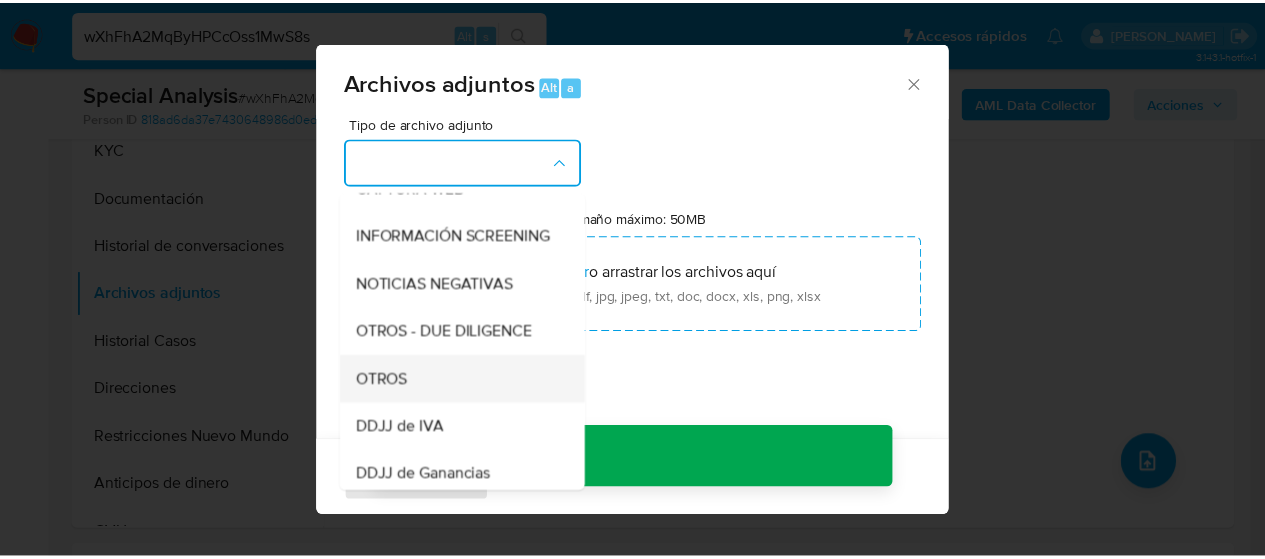 scroll, scrollTop: 300, scrollLeft: 0, axis: vertical 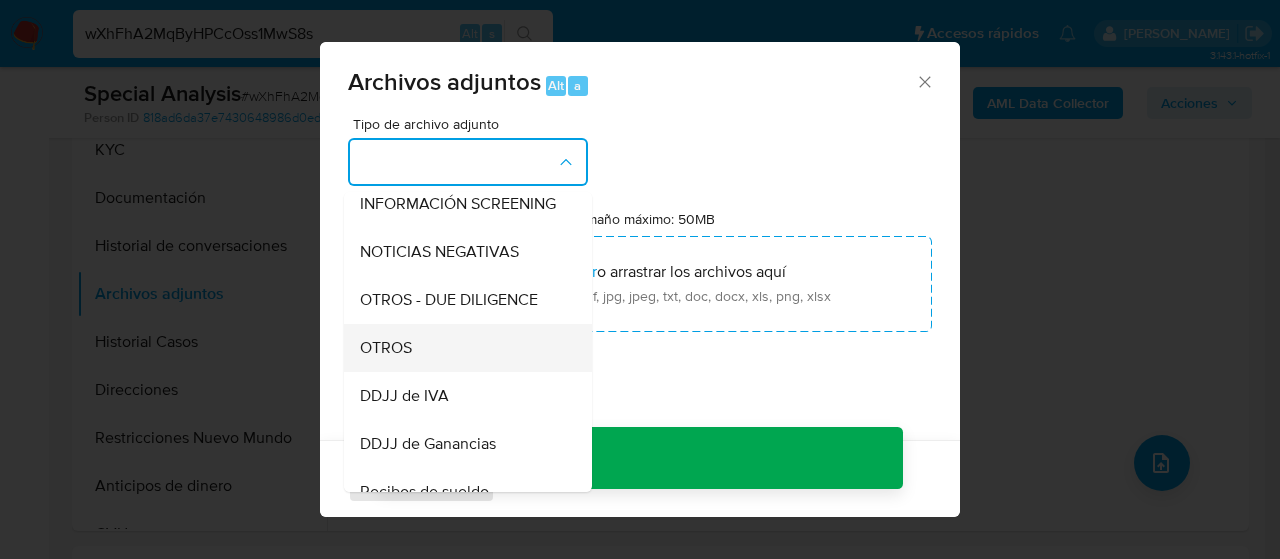click on "OTROS" at bounding box center [462, 348] 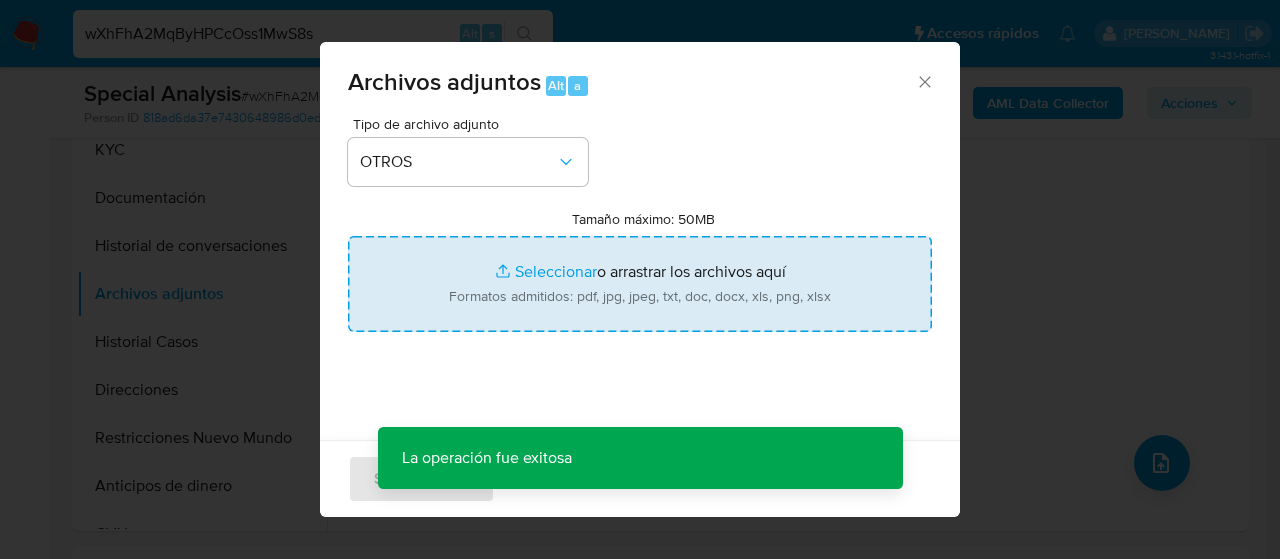 click on "Tamaño máximo: 50MB Seleccionar archivos" at bounding box center [640, 284] 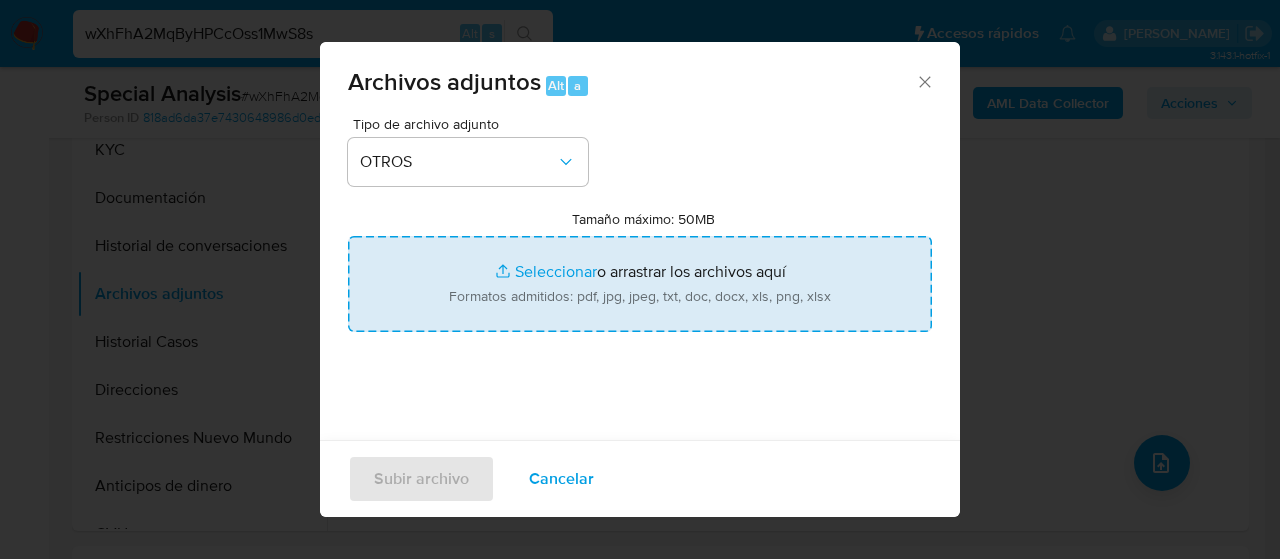 type on "C:\fakepath\Caselog wXhFhA2MqByHPCcOss1MwS8s_2025_07_02_10_48_40.docx" 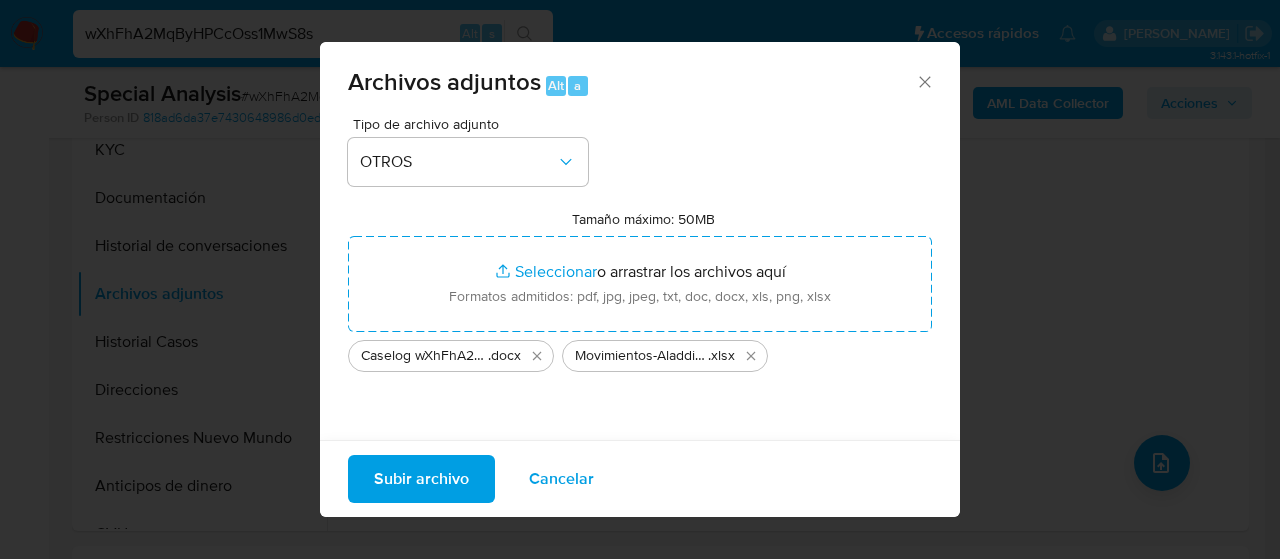 drag, startPoint x: 596, startPoint y: 267, endPoint x: 400, endPoint y: 470, distance: 282.17902 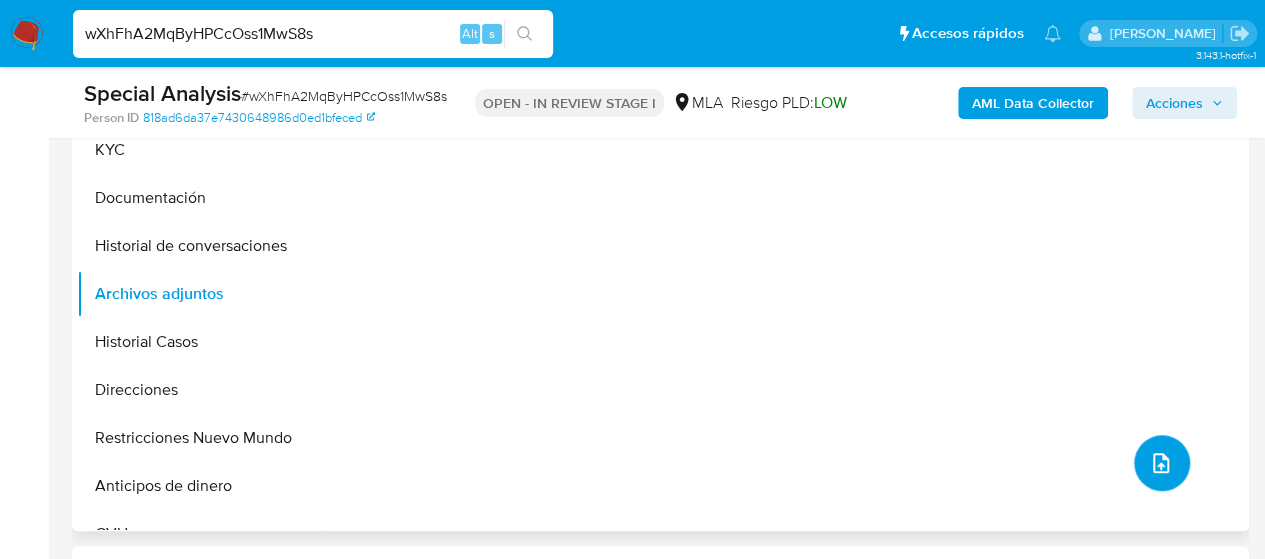 scroll, scrollTop: 200, scrollLeft: 0, axis: vertical 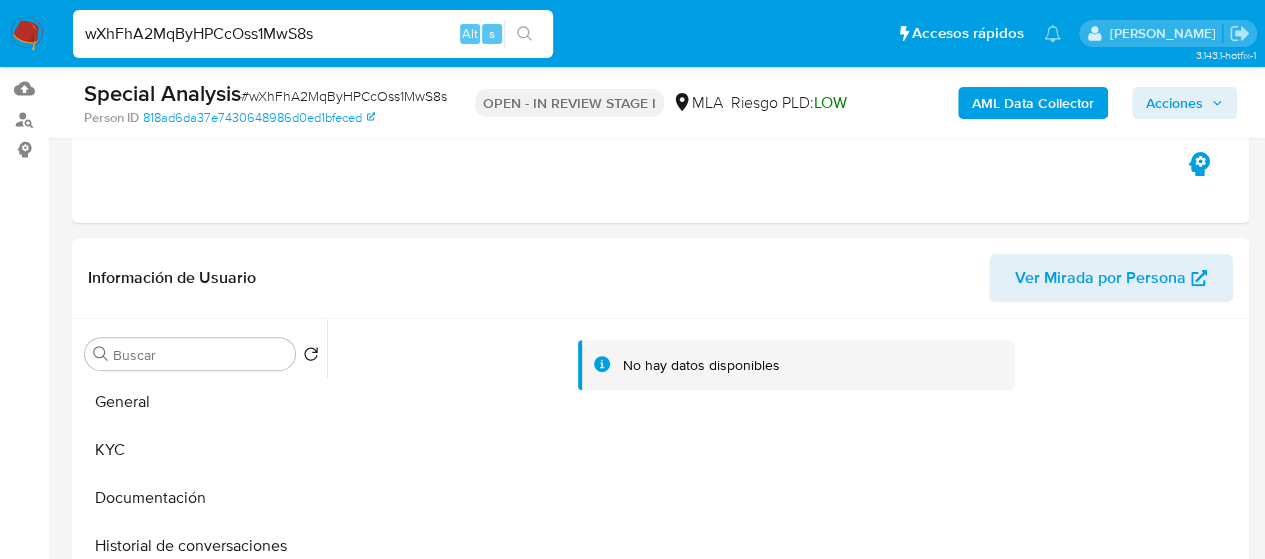 click on "Acciones" at bounding box center [1174, 103] 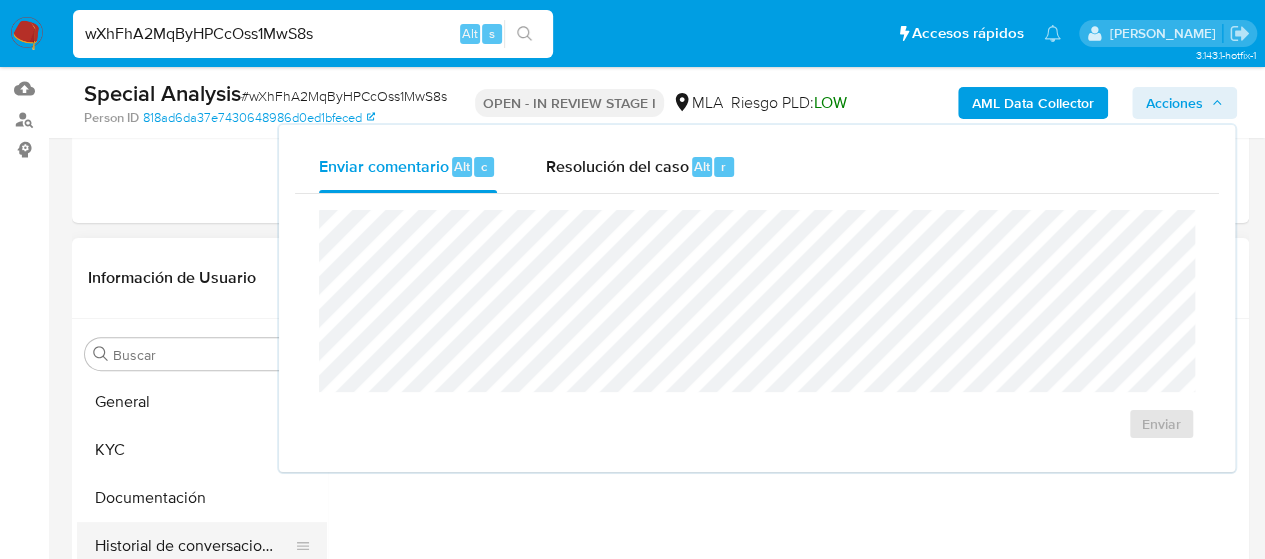 scroll, scrollTop: 100, scrollLeft: 0, axis: vertical 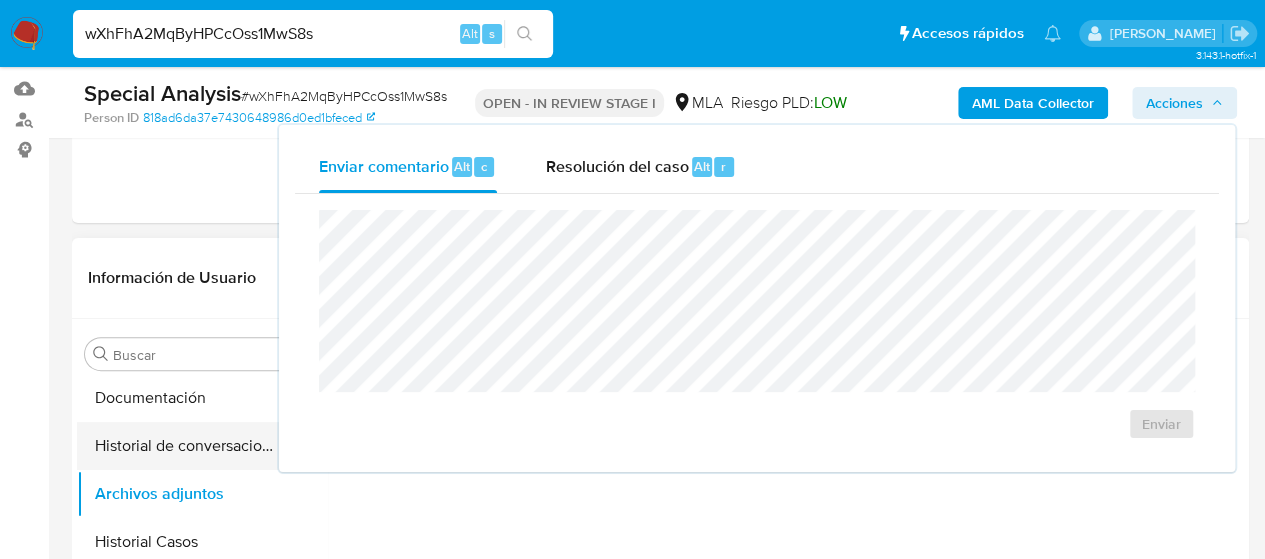 click on "Historial de conversaciones" at bounding box center (194, 446) 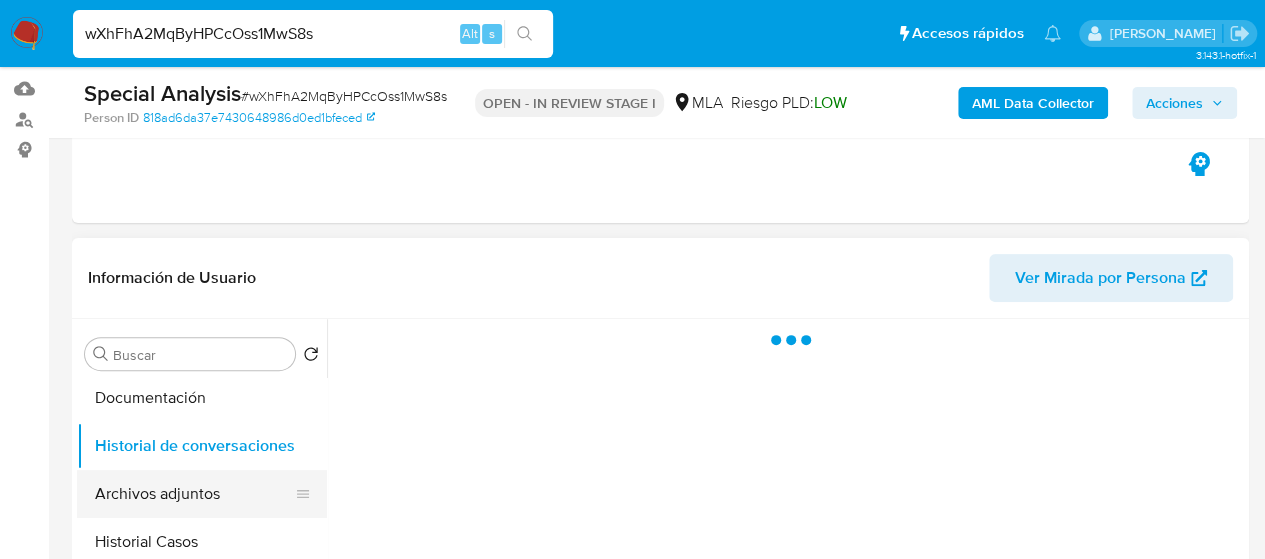 click on "Archivos adjuntos" at bounding box center (194, 494) 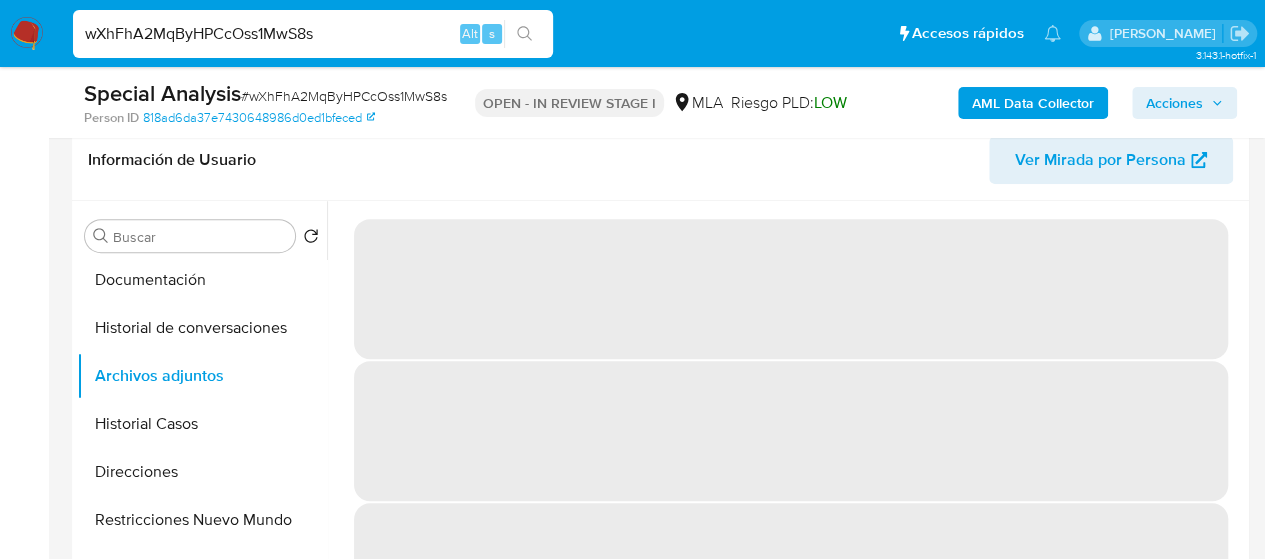 scroll, scrollTop: 300, scrollLeft: 0, axis: vertical 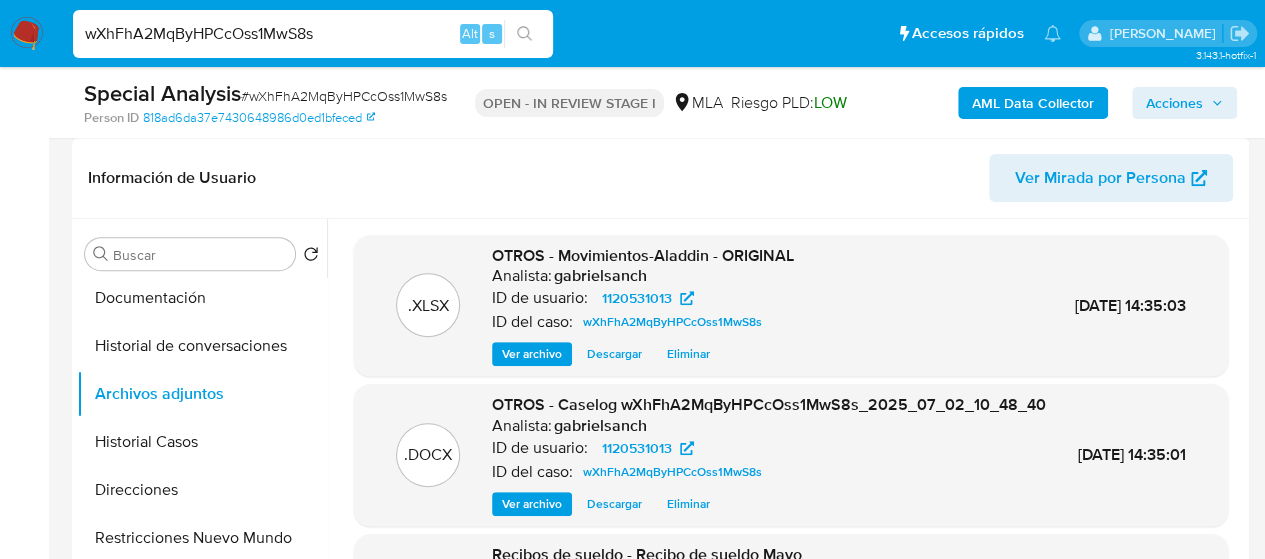 click on "Acciones" at bounding box center [1174, 103] 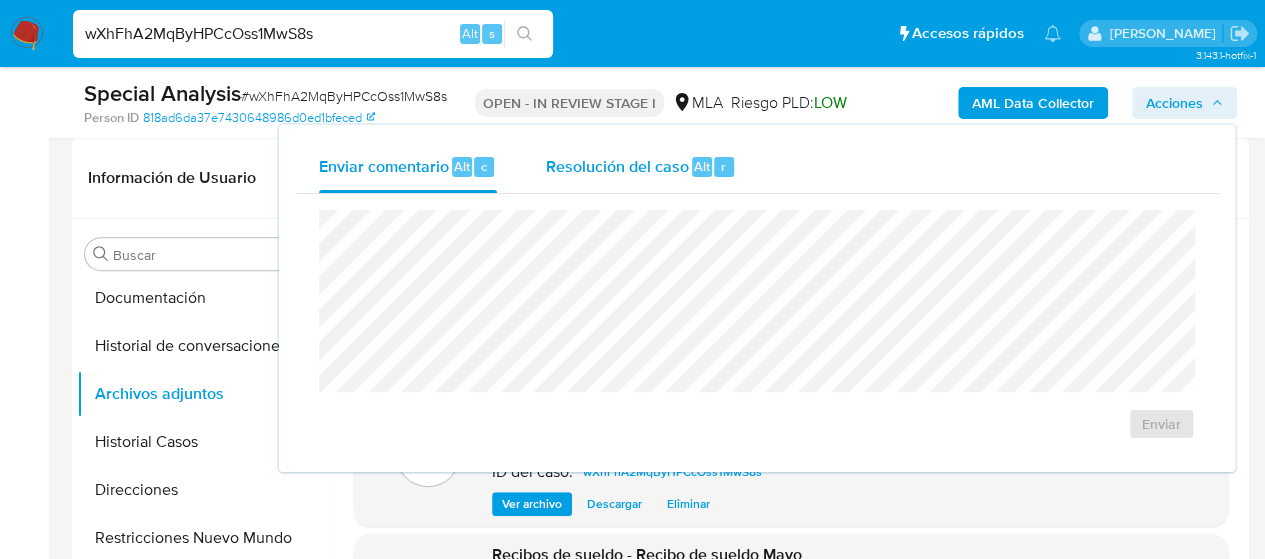 click on "Resolución del caso" at bounding box center (616, 165) 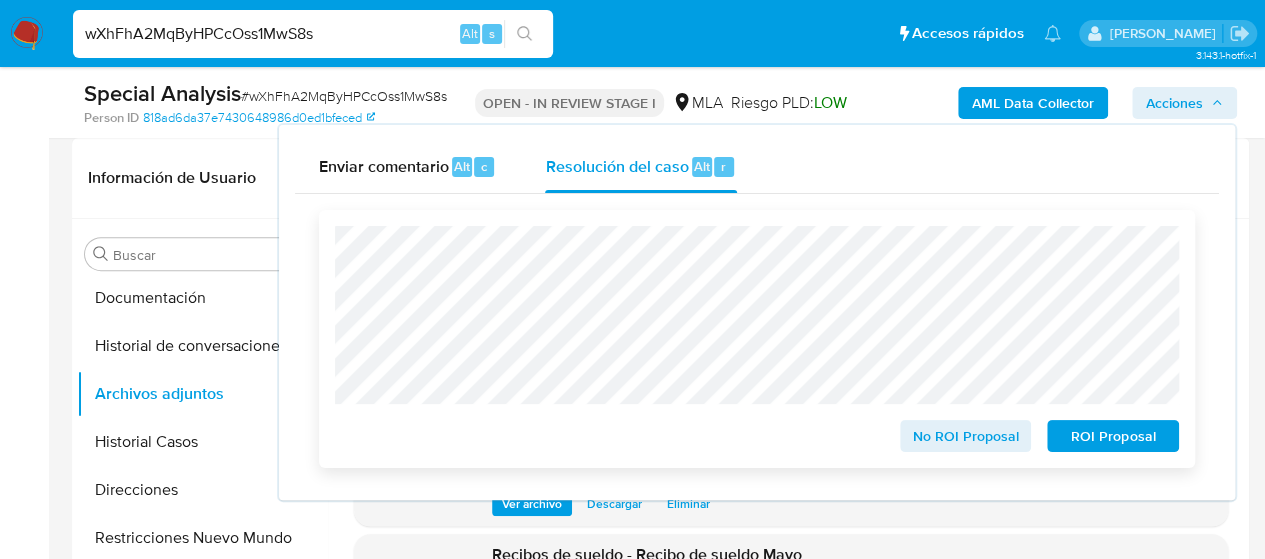 click on "No ROI Proposal" at bounding box center [966, 436] 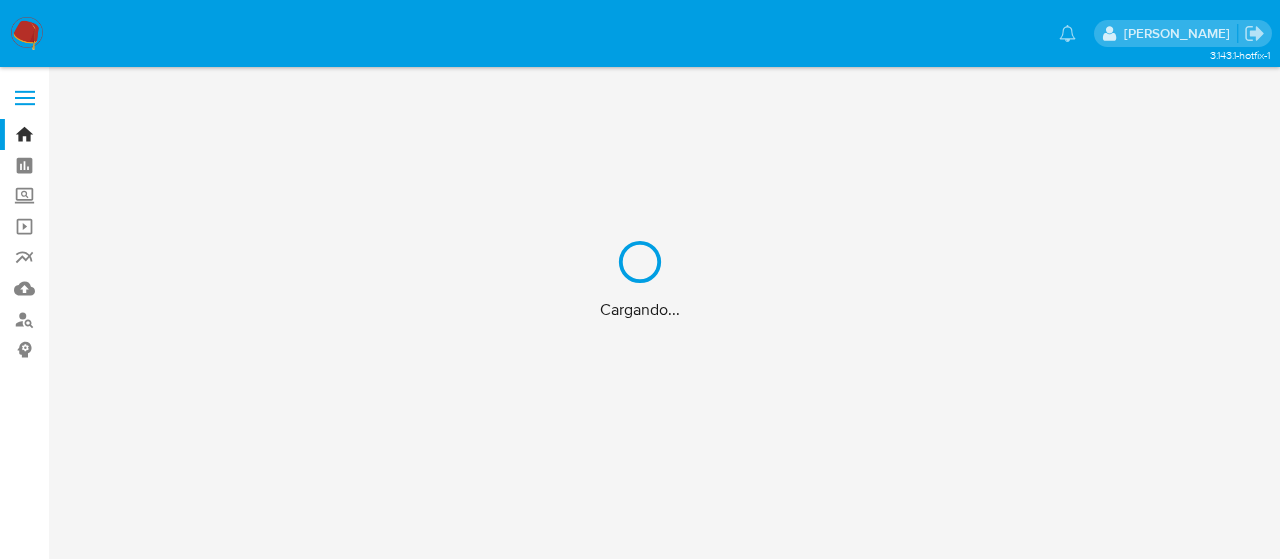 scroll, scrollTop: 0, scrollLeft: 0, axis: both 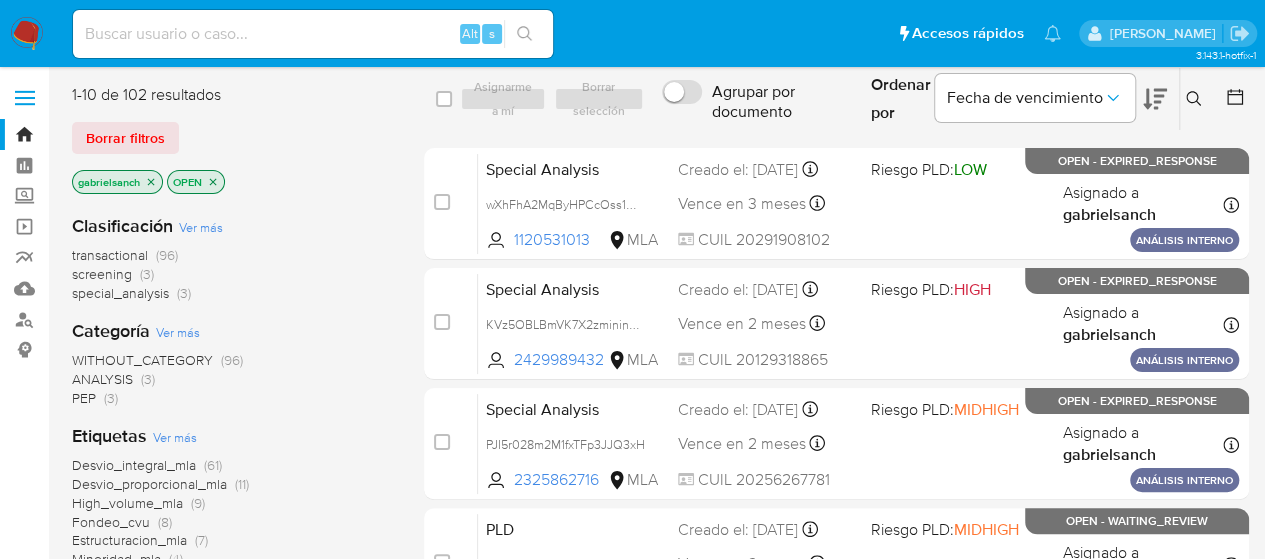 click at bounding box center [1196, 99] 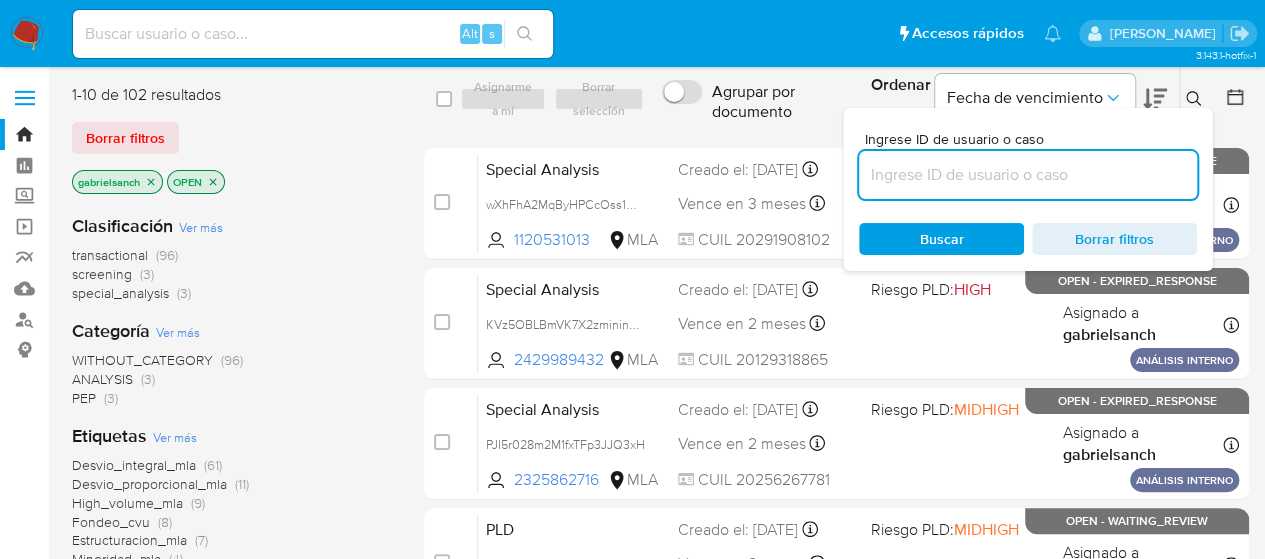 click at bounding box center [1028, 175] 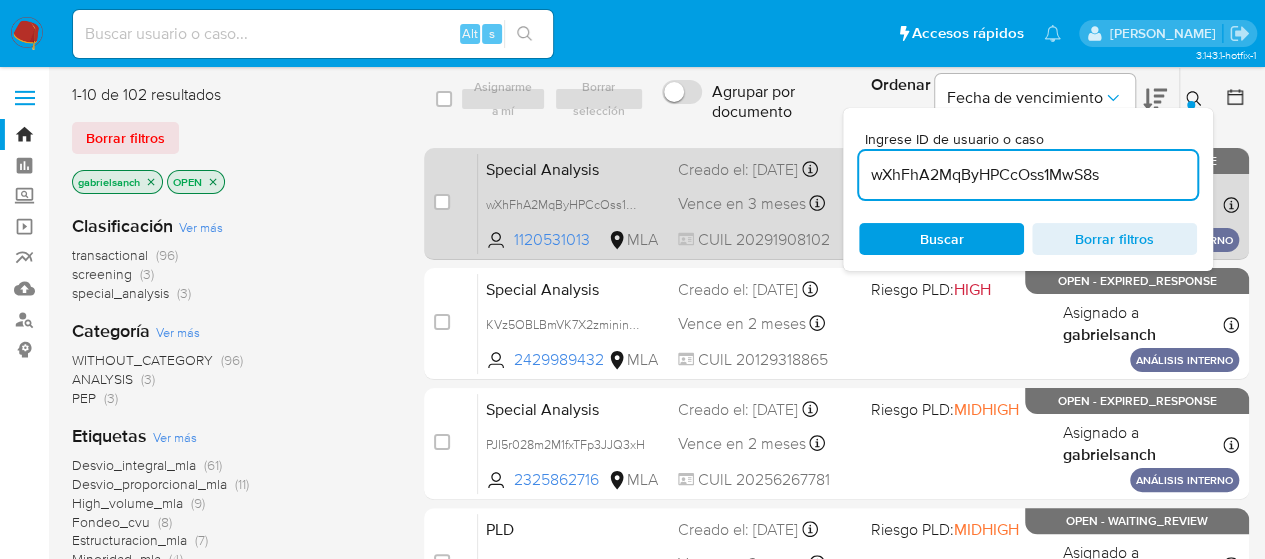 type on "wXhFhA2MqByHPCcOss1MwS8s" 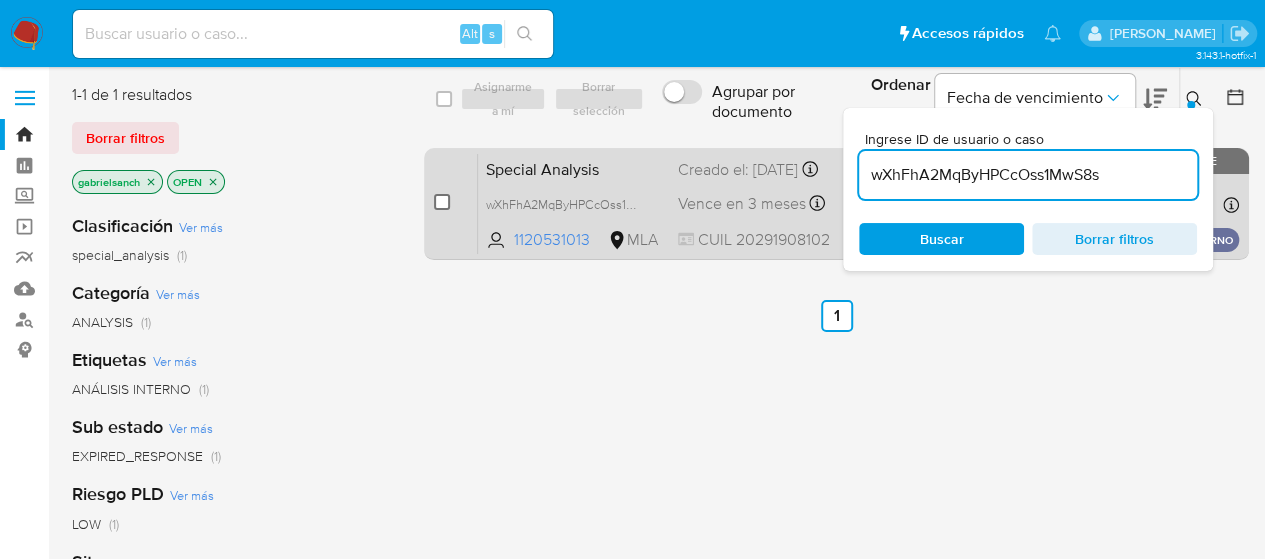 click at bounding box center (442, 202) 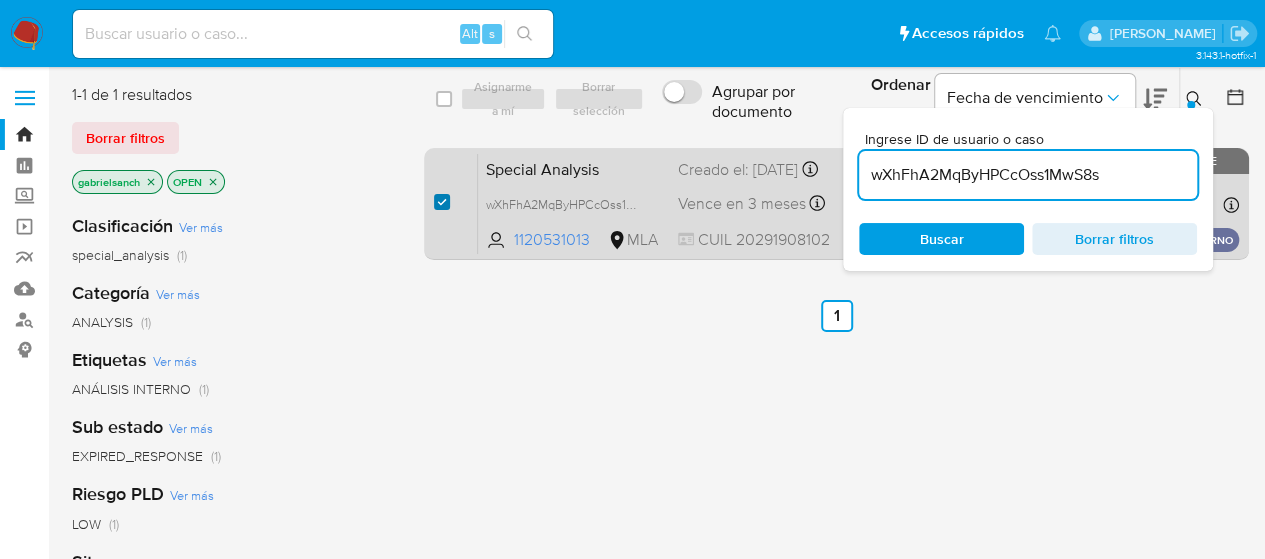checkbox on "true" 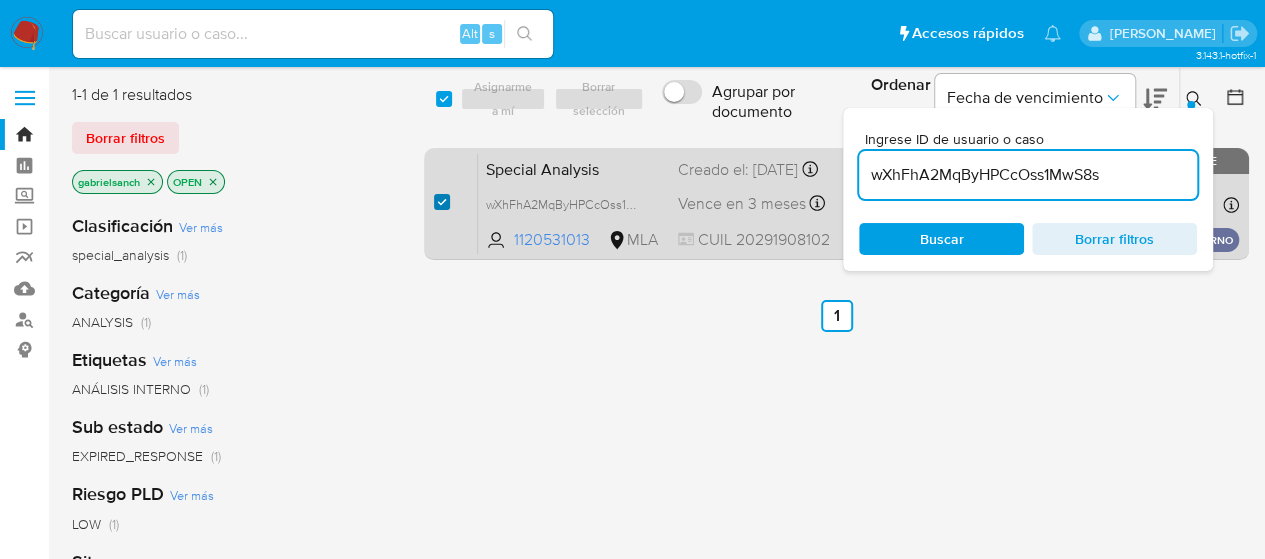 checkbox on "true" 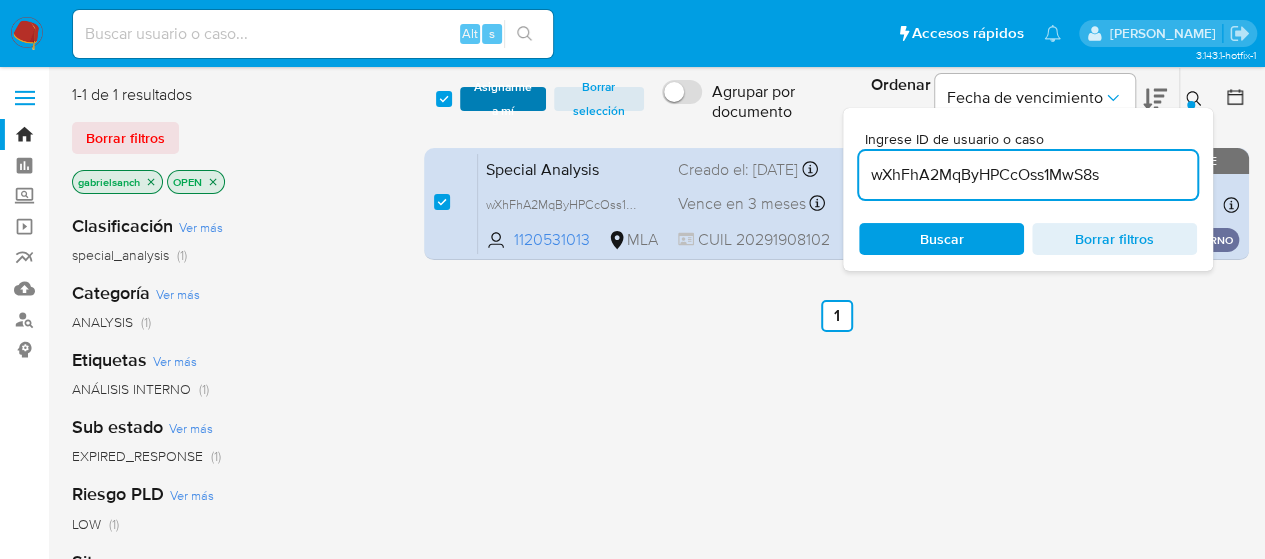 click on "Asignarme a mí" at bounding box center [503, 99] 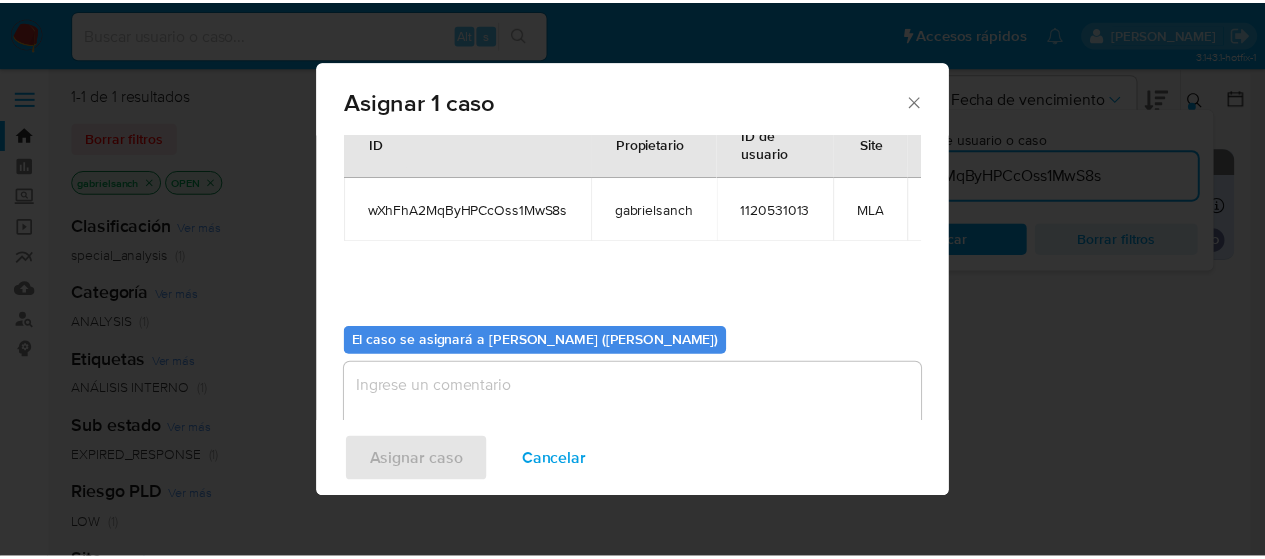 scroll, scrollTop: 102, scrollLeft: 0, axis: vertical 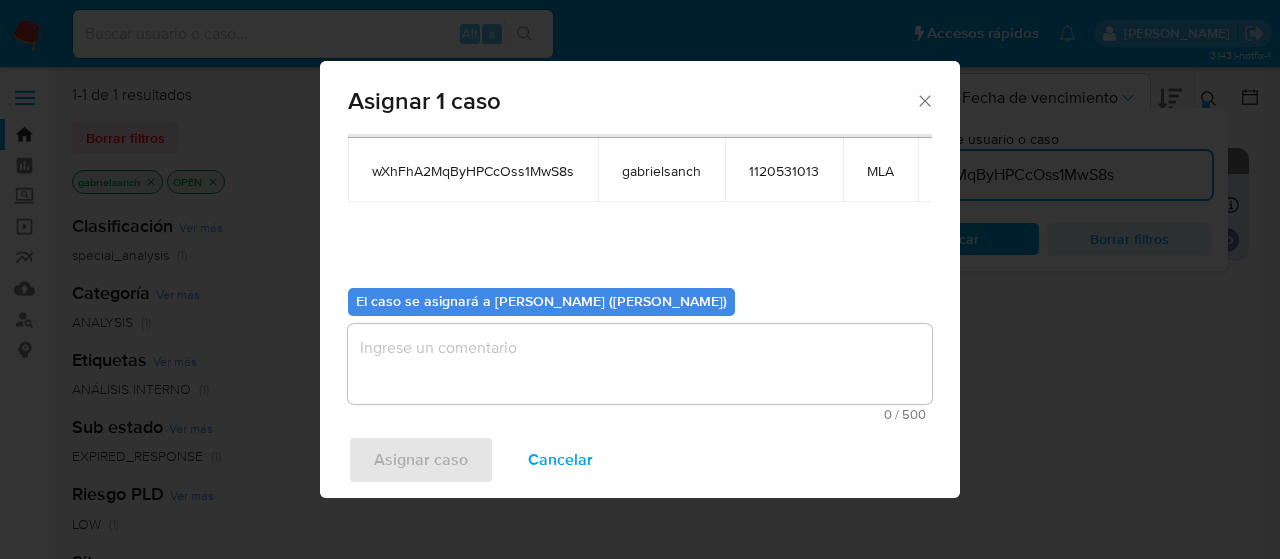 click at bounding box center [640, 364] 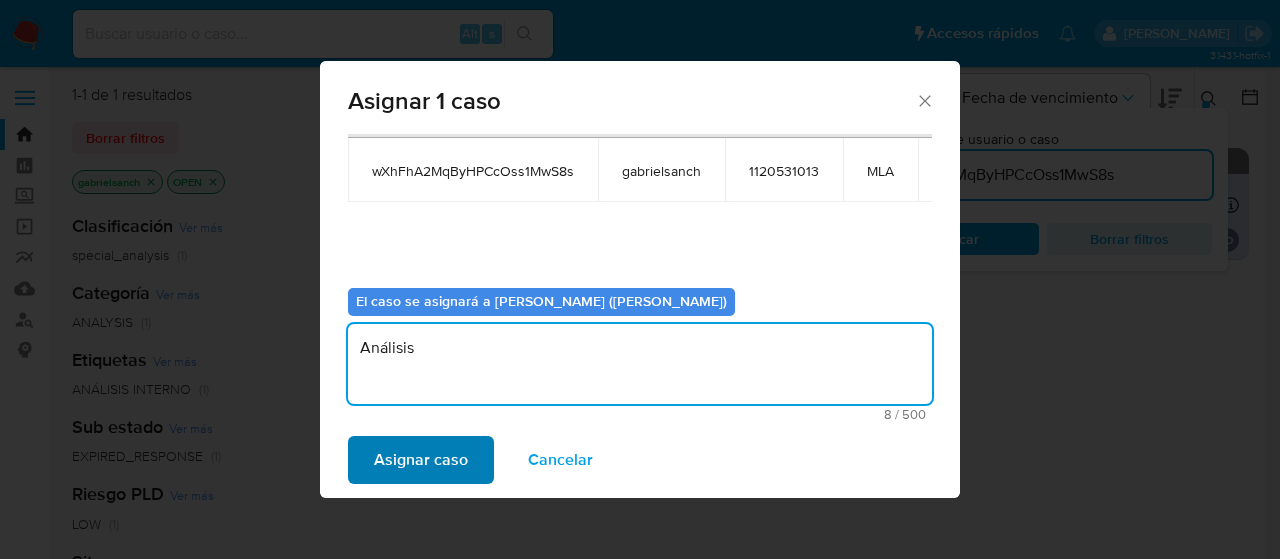 type on "Análisis" 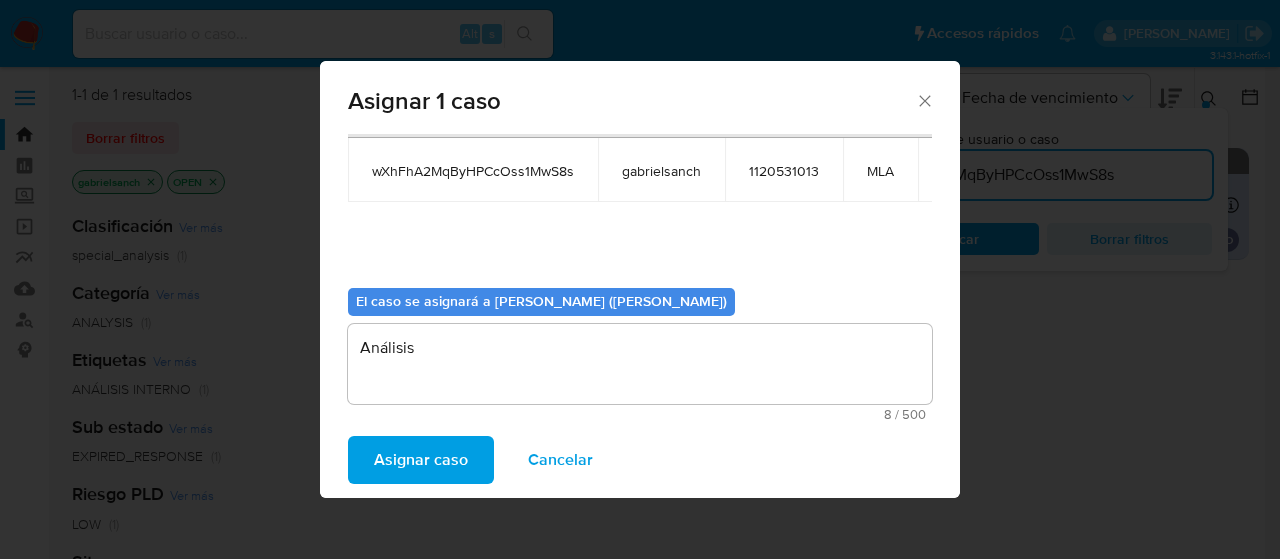 click on "Asignar caso" at bounding box center [421, 460] 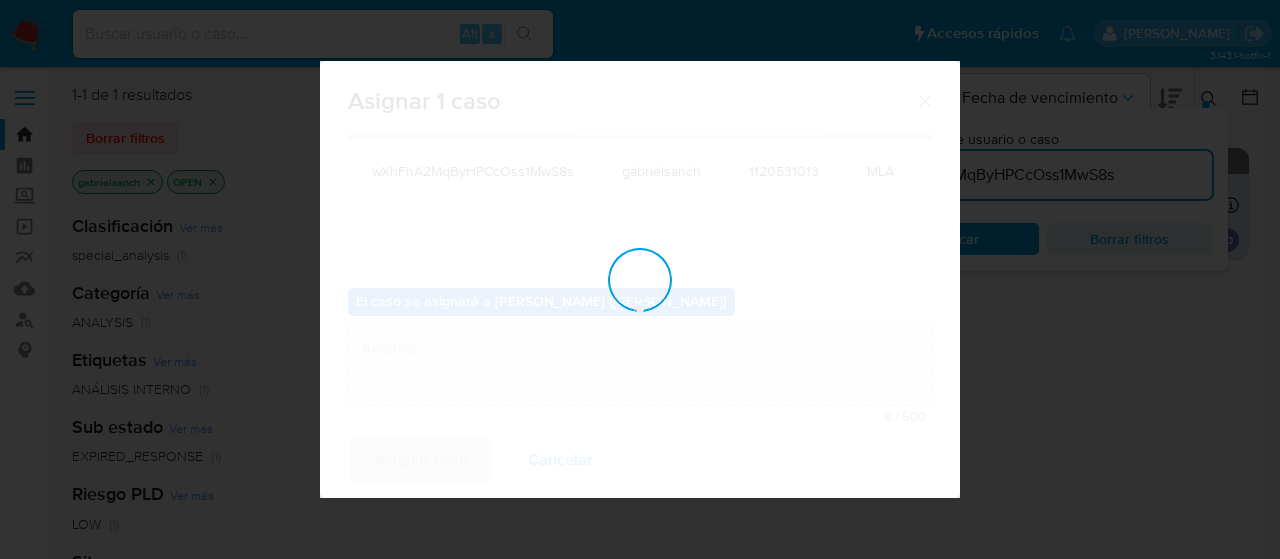 type 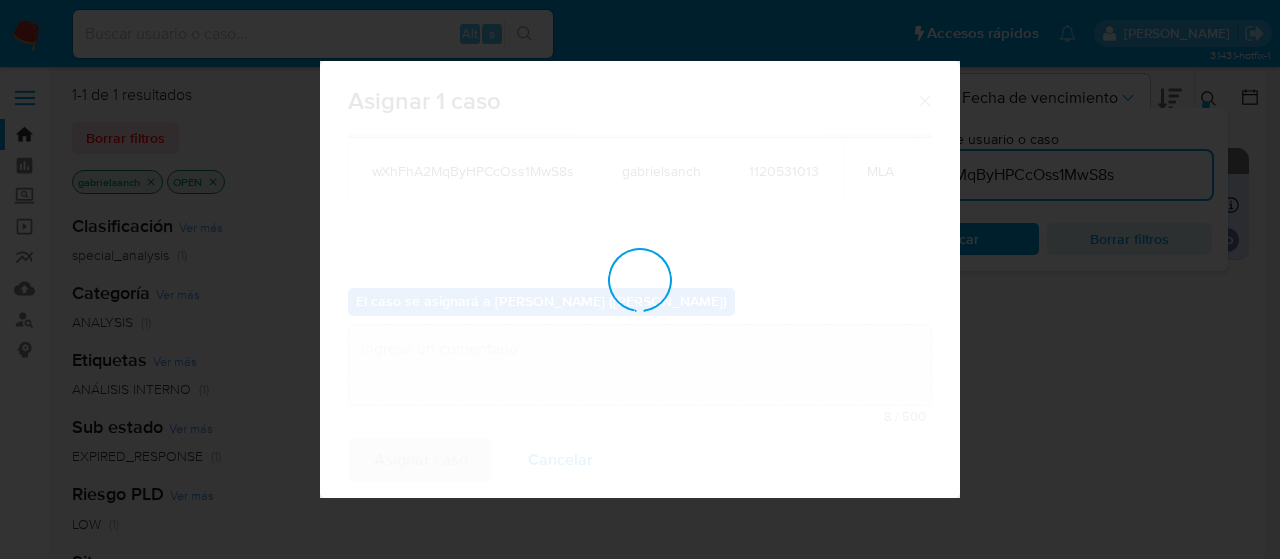 checkbox on "false" 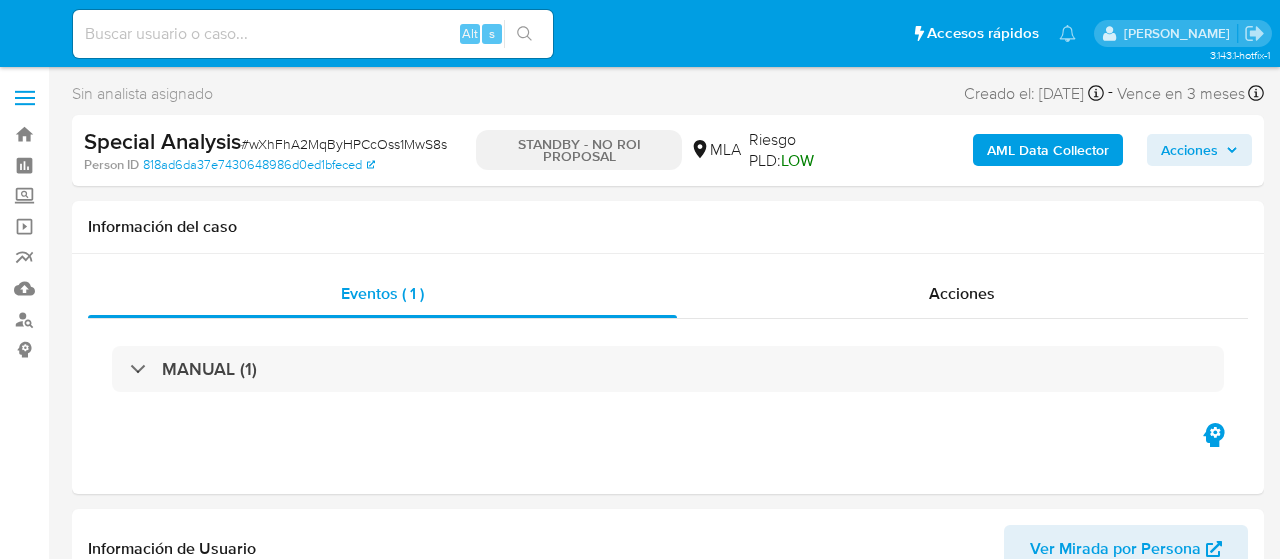 select on "10" 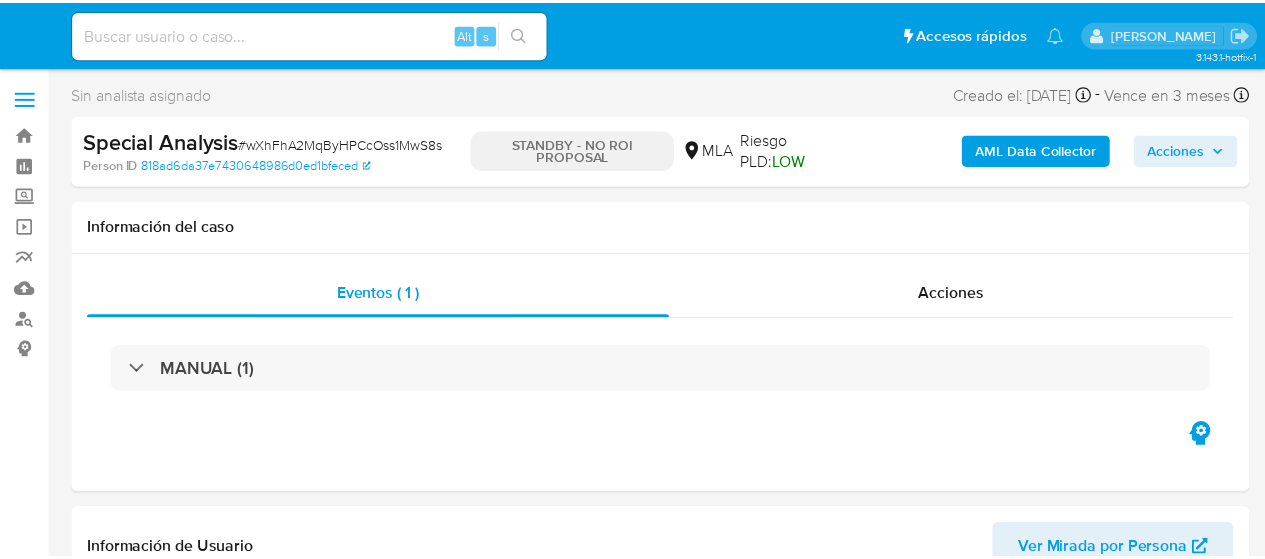 scroll, scrollTop: 0, scrollLeft: 0, axis: both 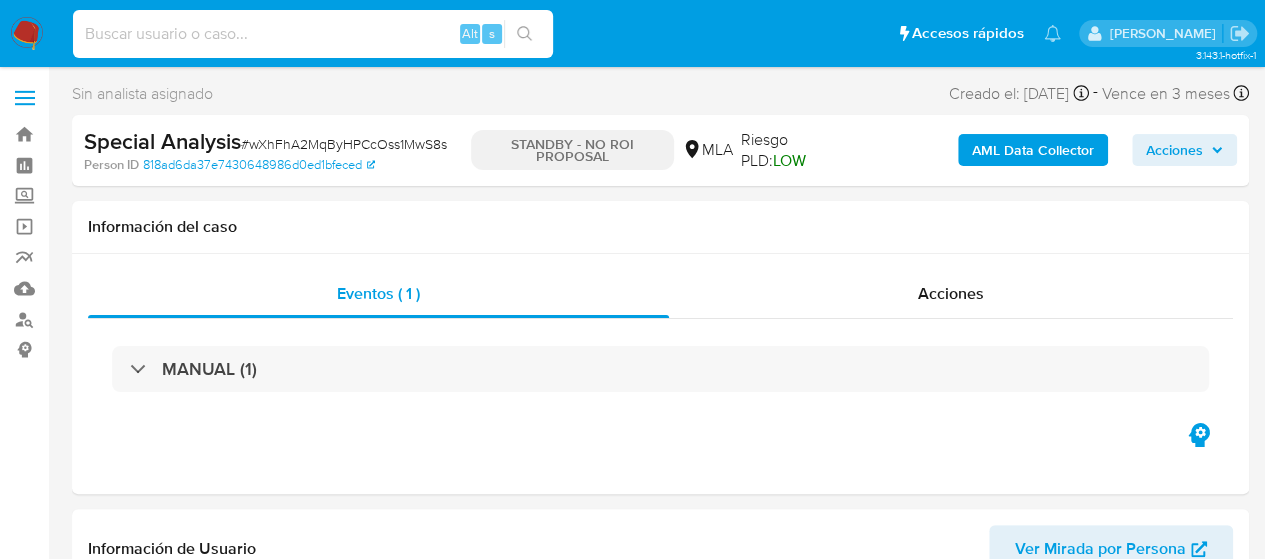 click at bounding box center (313, 34) 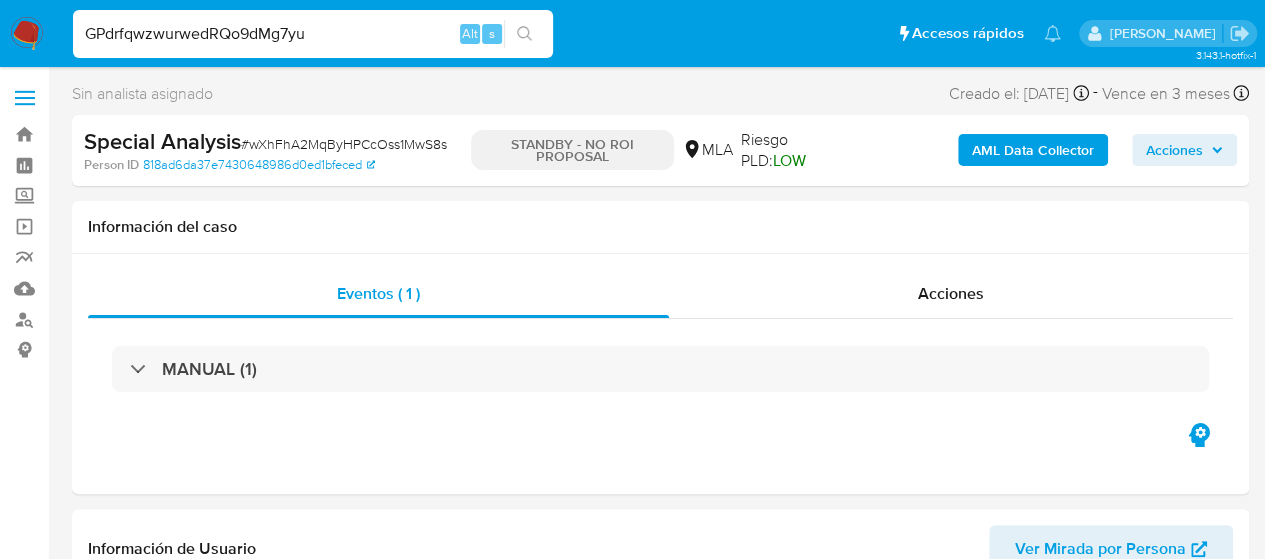 type on "GPdrfqwzwurwedRQo9dMg7yu" 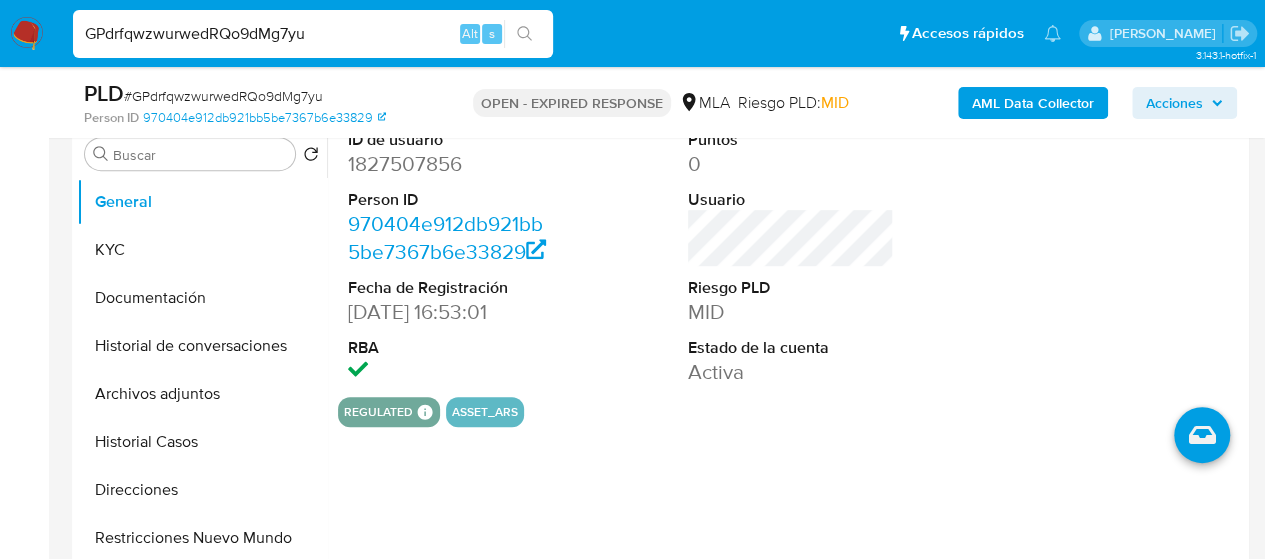 scroll, scrollTop: 500, scrollLeft: 0, axis: vertical 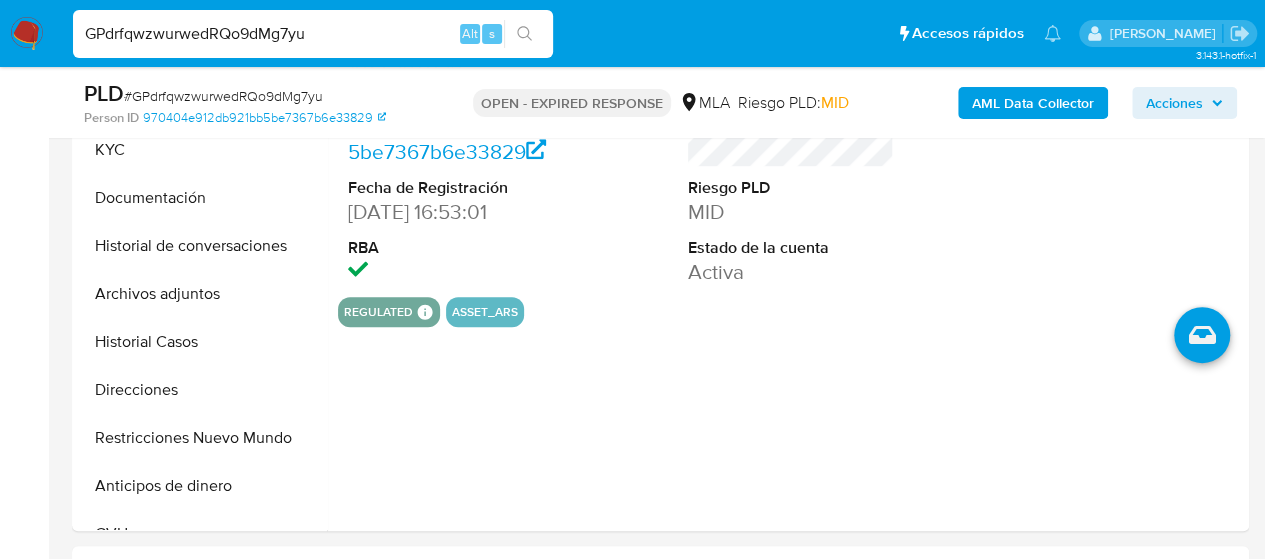 select on "10" 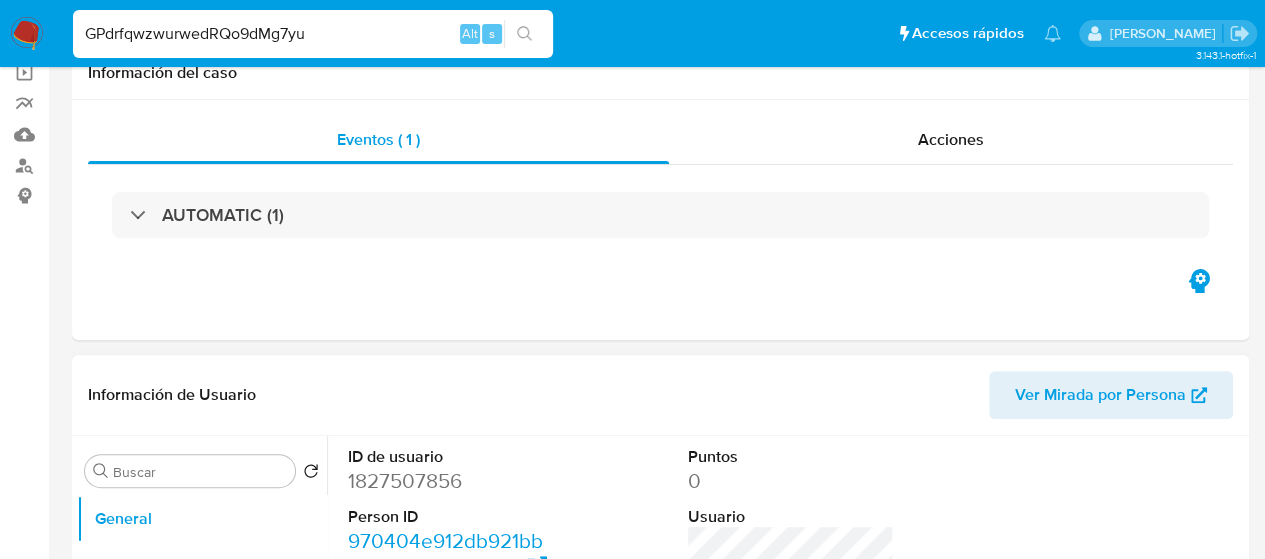 scroll, scrollTop: 300, scrollLeft: 0, axis: vertical 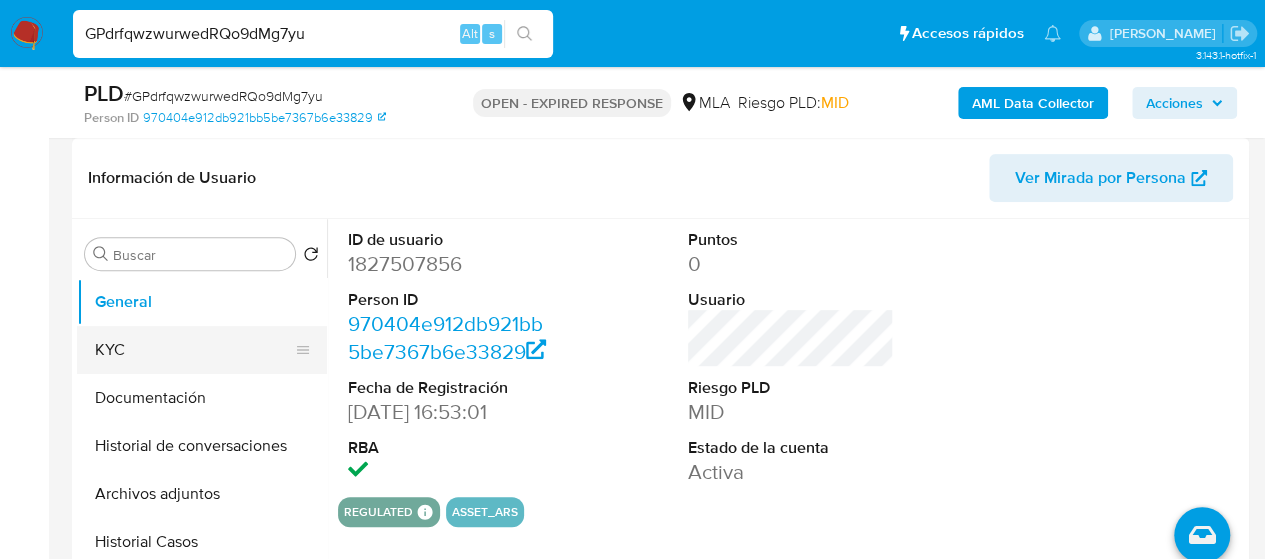 click on "KYC" at bounding box center (194, 350) 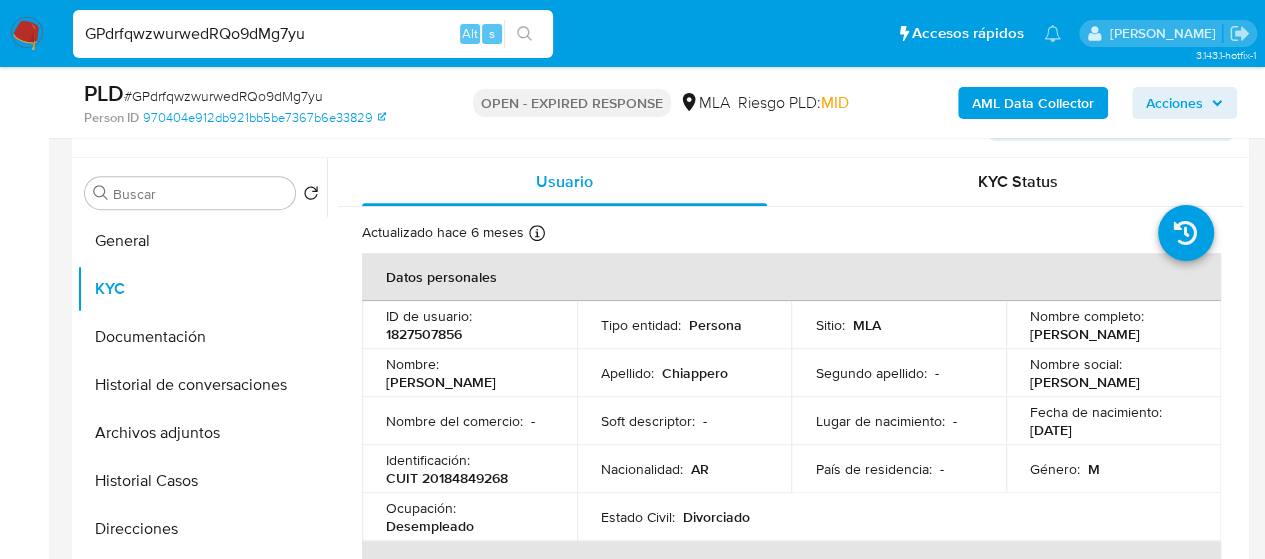 scroll, scrollTop: 400, scrollLeft: 0, axis: vertical 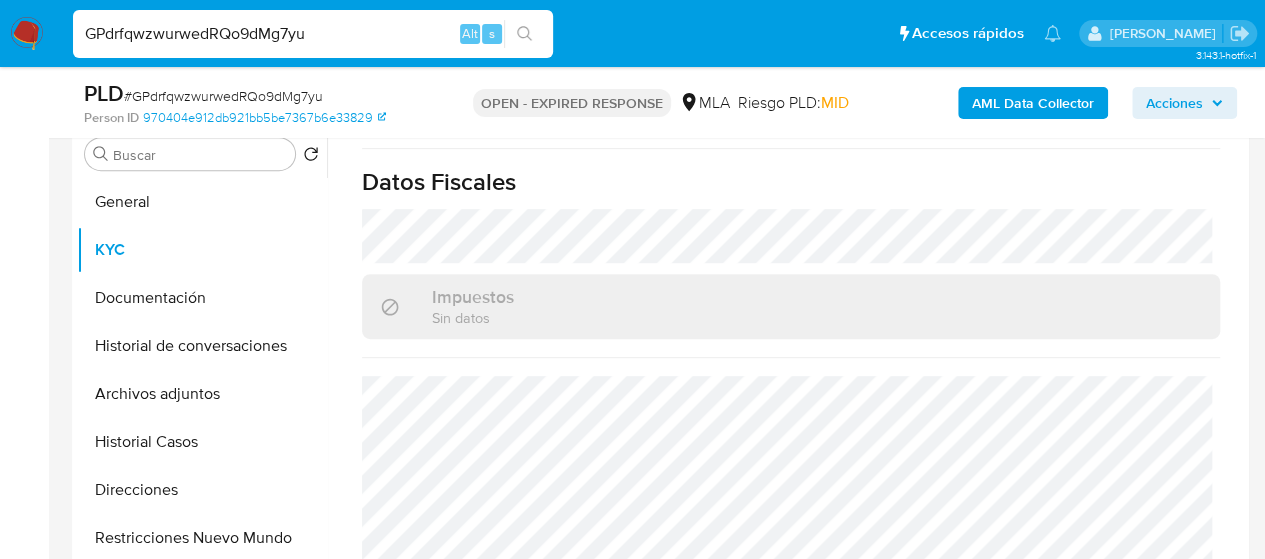 click on "GPdrfqwzwurwedRQo9dMg7yu" at bounding box center (313, 34) 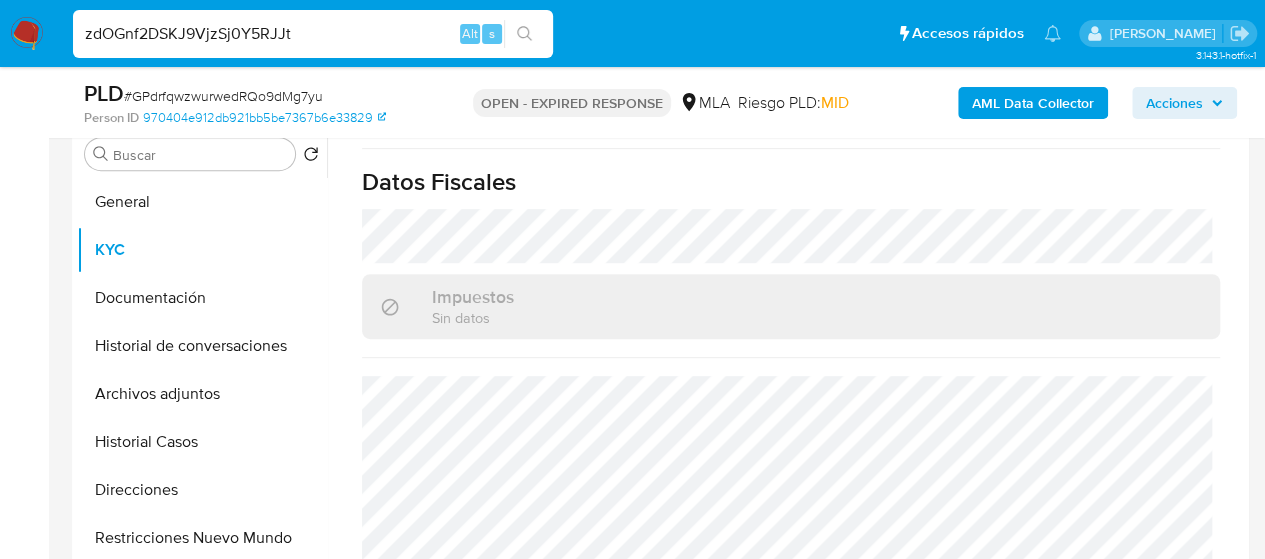 type on "zdOGnf2DSKJ9VjzSj0Y5RJJt" 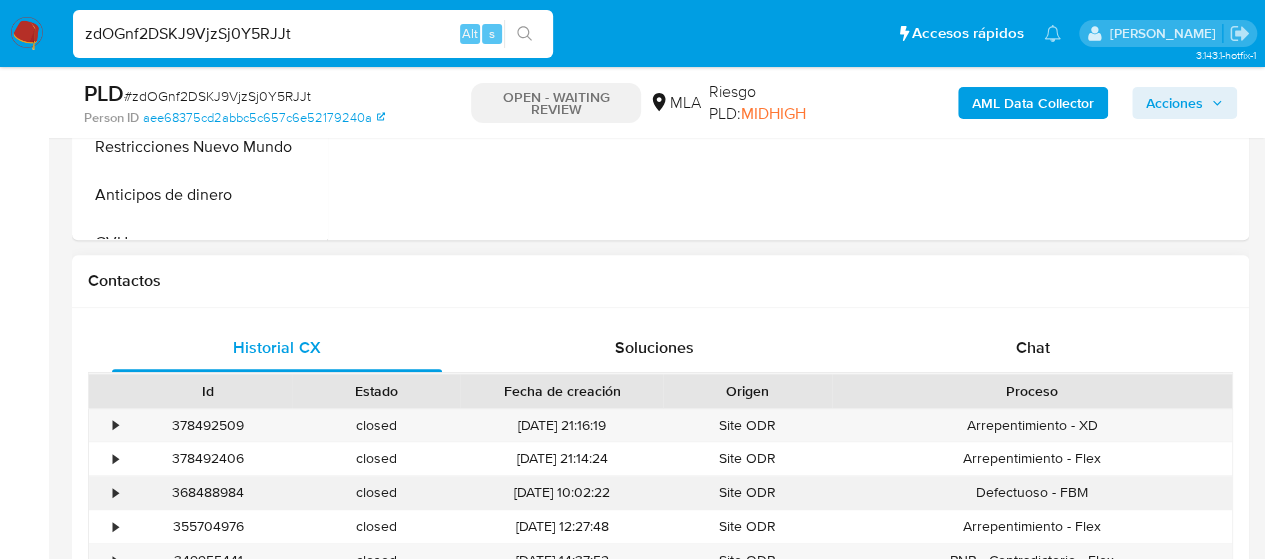 scroll, scrollTop: 900, scrollLeft: 0, axis: vertical 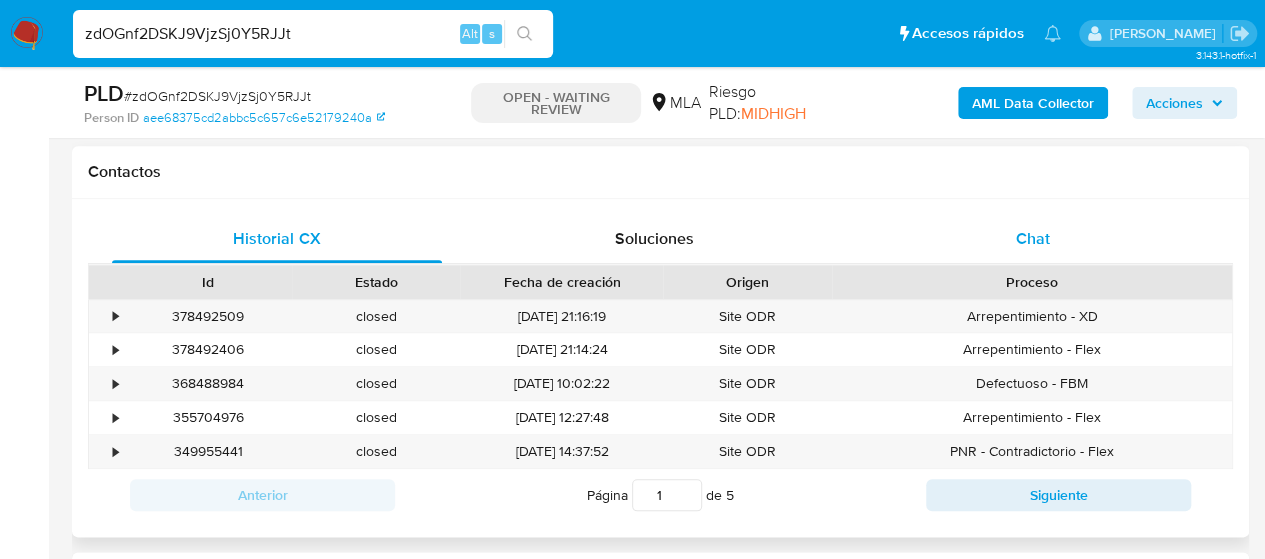 click on "Chat" at bounding box center [1033, 239] 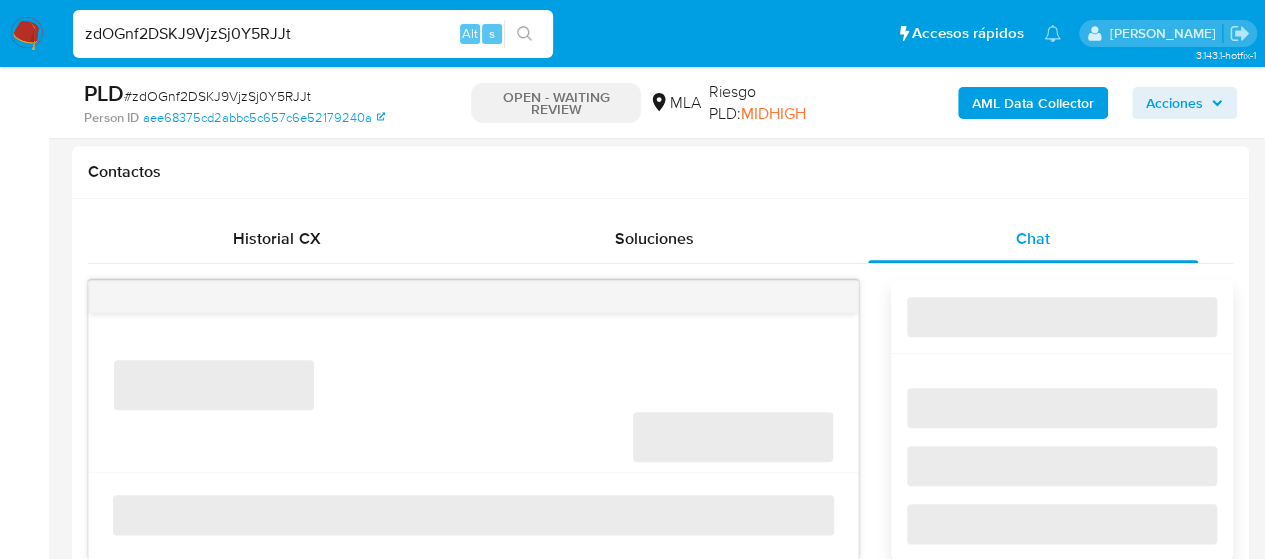 select on "10" 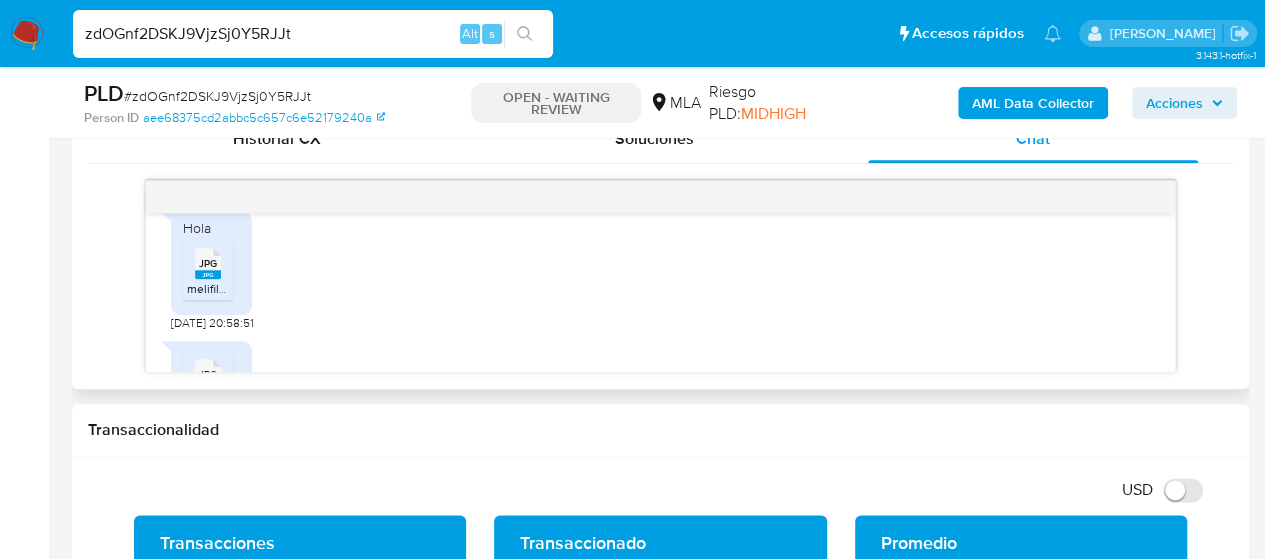 scroll, scrollTop: 1144, scrollLeft: 0, axis: vertical 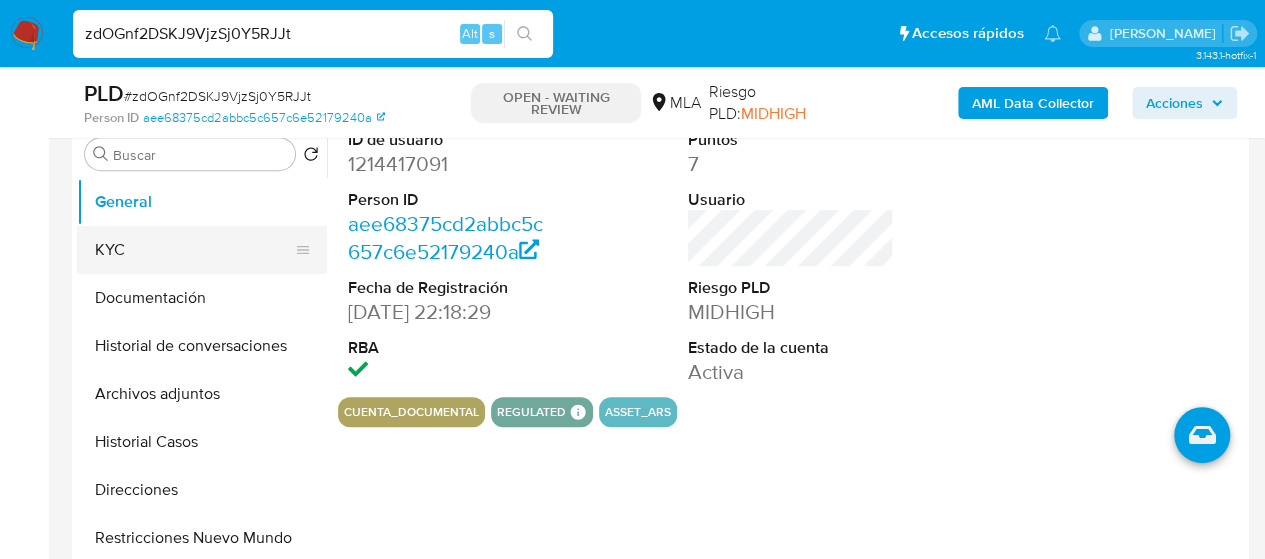 click on "KYC" at bounding box center (194, 250) 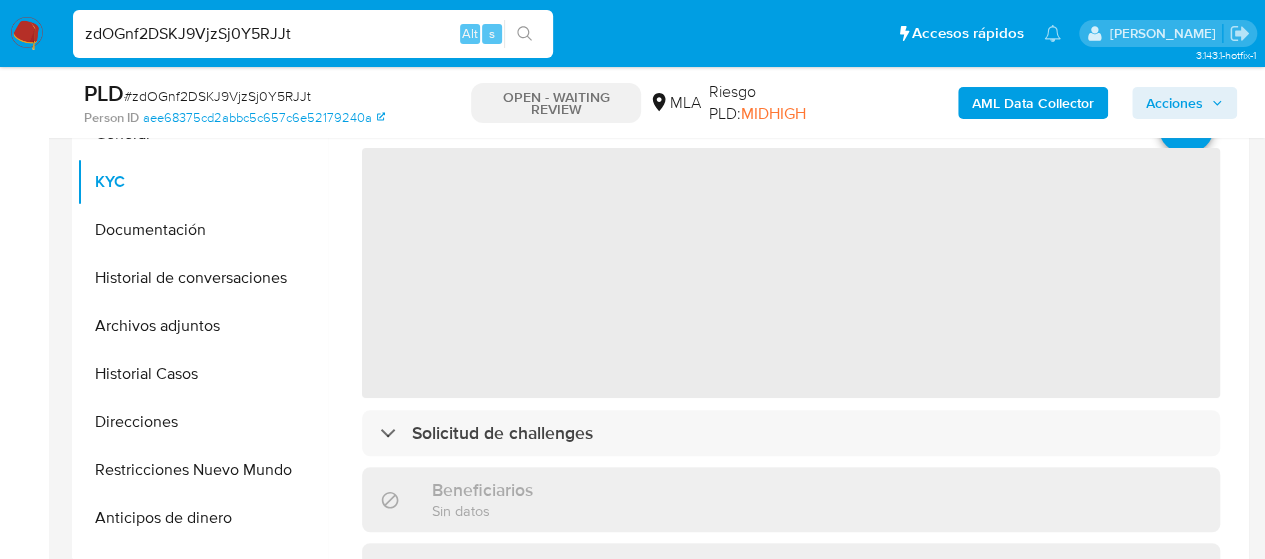 scroll, scrollTop: 500, scrollLeft: 0, axis: vertical 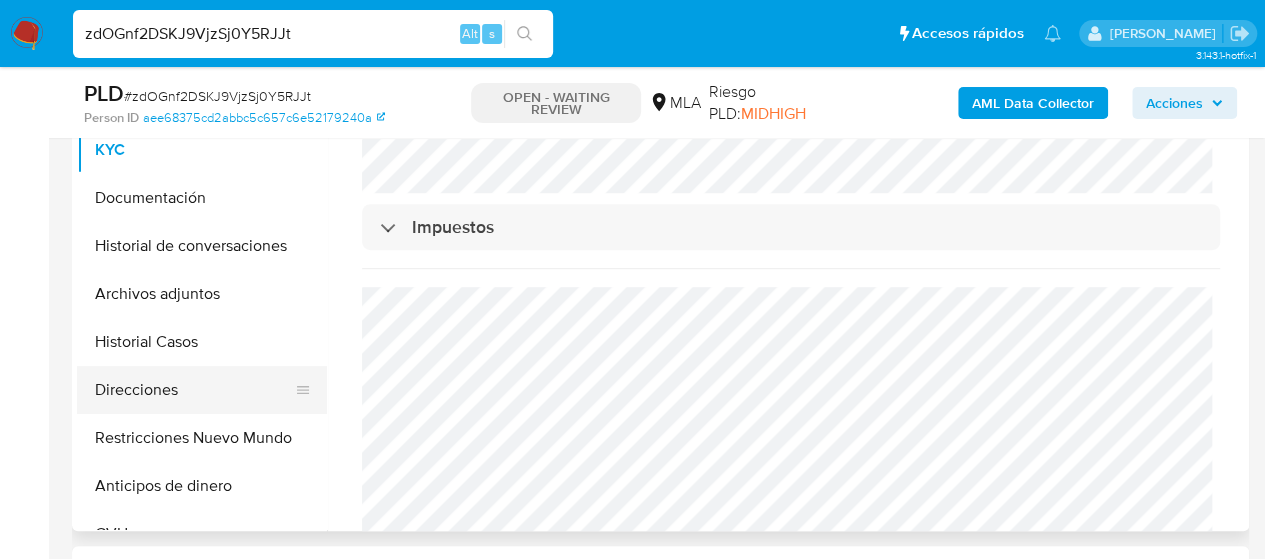 click on "Direcciones" at bounding box center [194, 390] 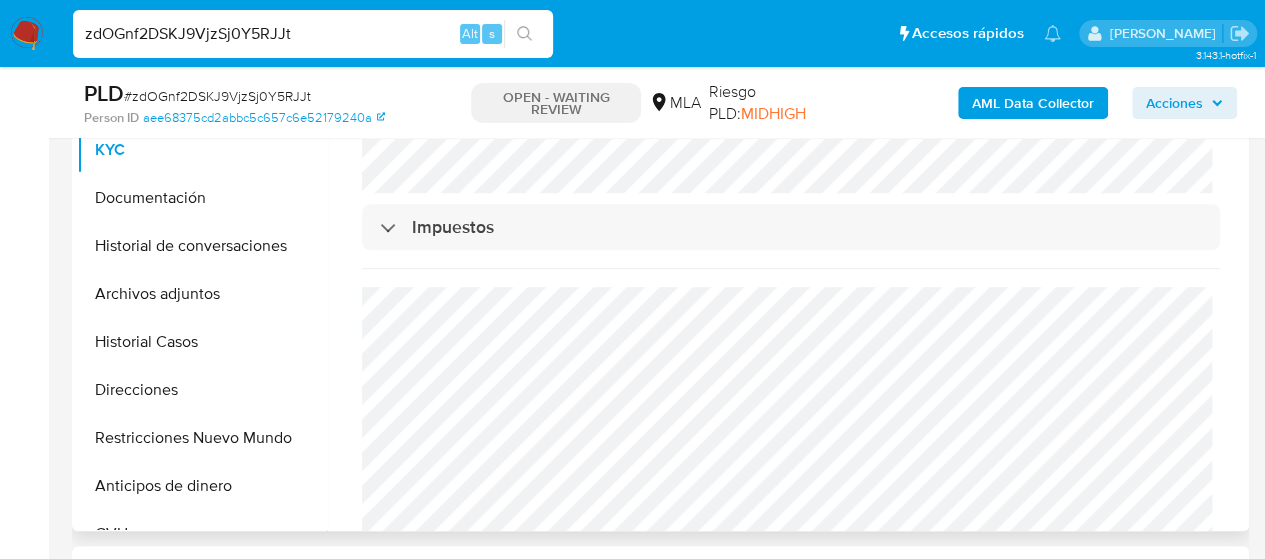scroll, scrollTop: 0, scrollLeft: 0, axis: both 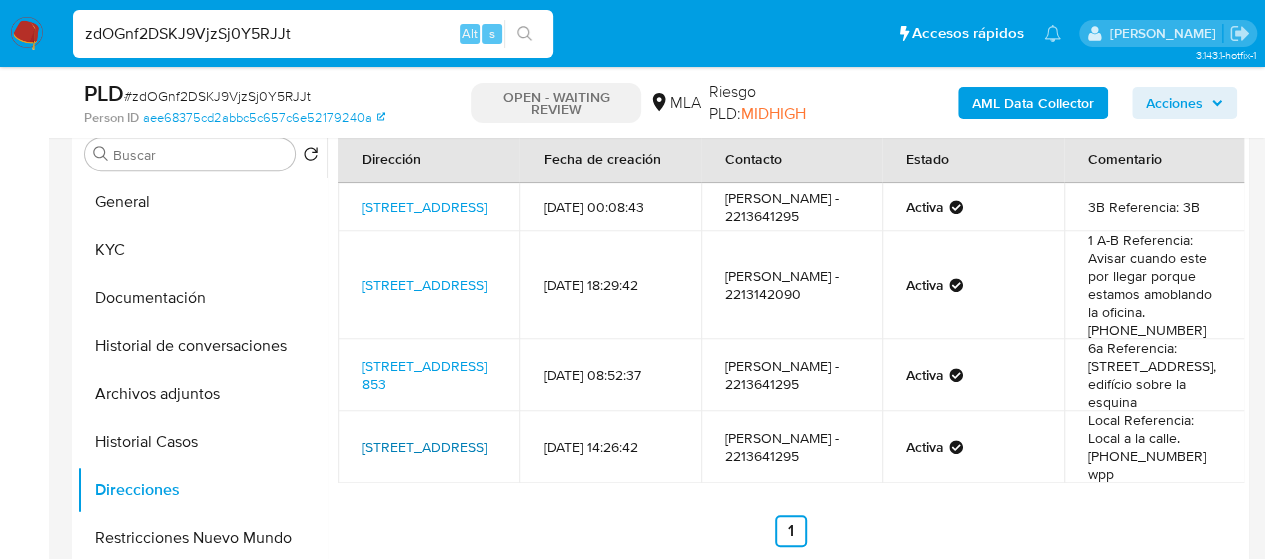 click on "Calle 12 556, La Plata, Buenos Aires, 1902, Argentina 556" at bounding box center [424, 447] 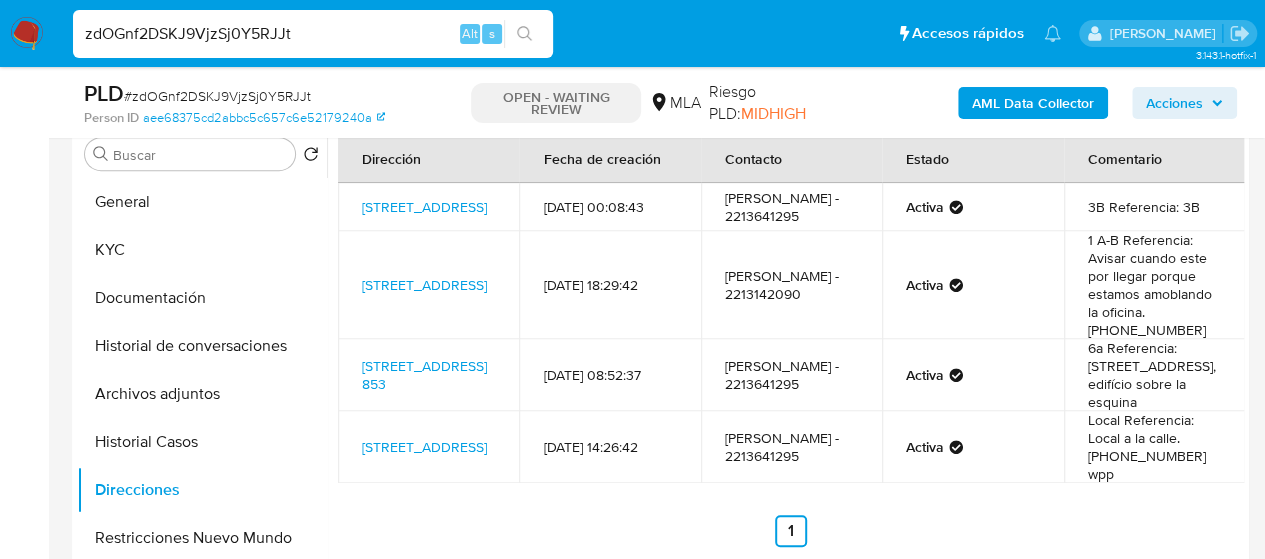 click on "zdOGnf2DSKJ9VjzSj0Y5RJJt" at bounding box center [313, 34] 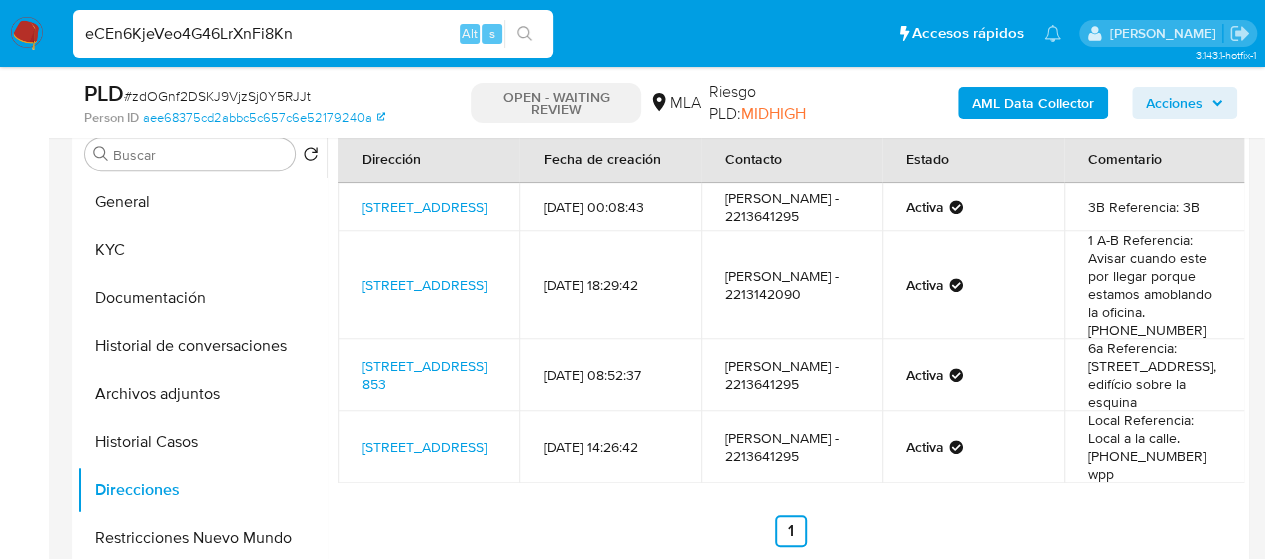 type on "eCEn6KjeVeo4G46LrXnFi8Kn" 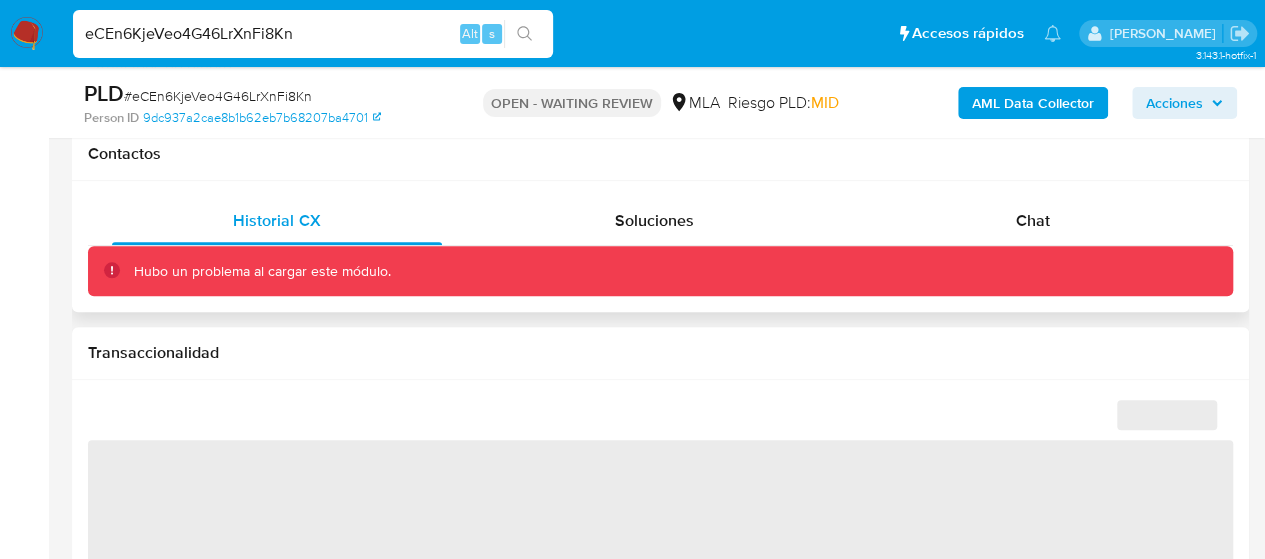 scroll, scrollTop: 900, scrollLeft: 0, axis: vertical 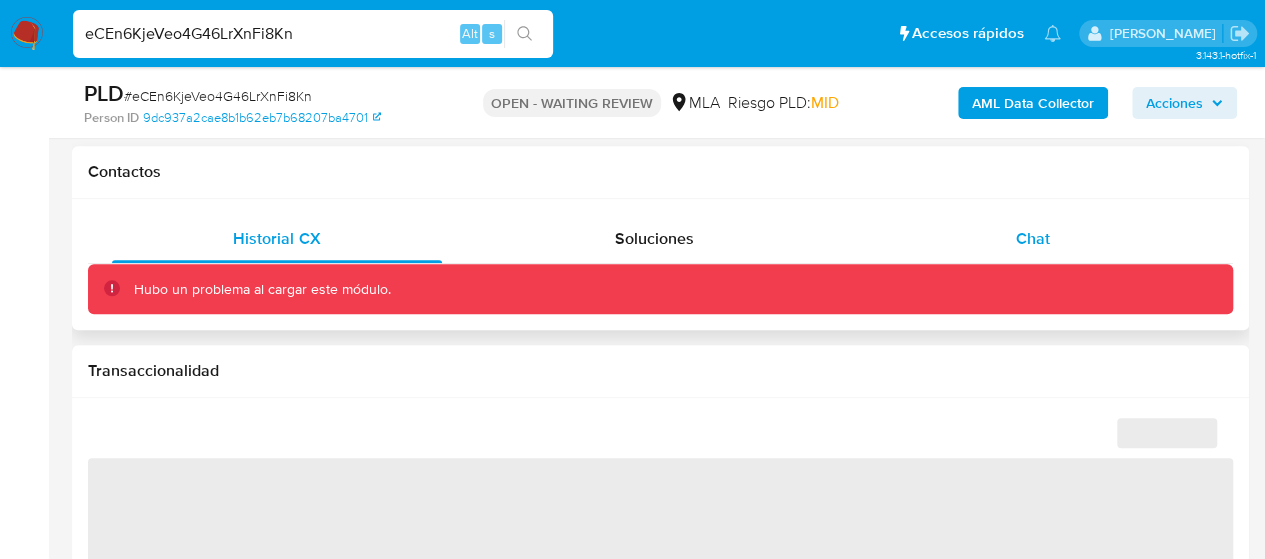 click on "Chat" at bounding box center [1033, 239] 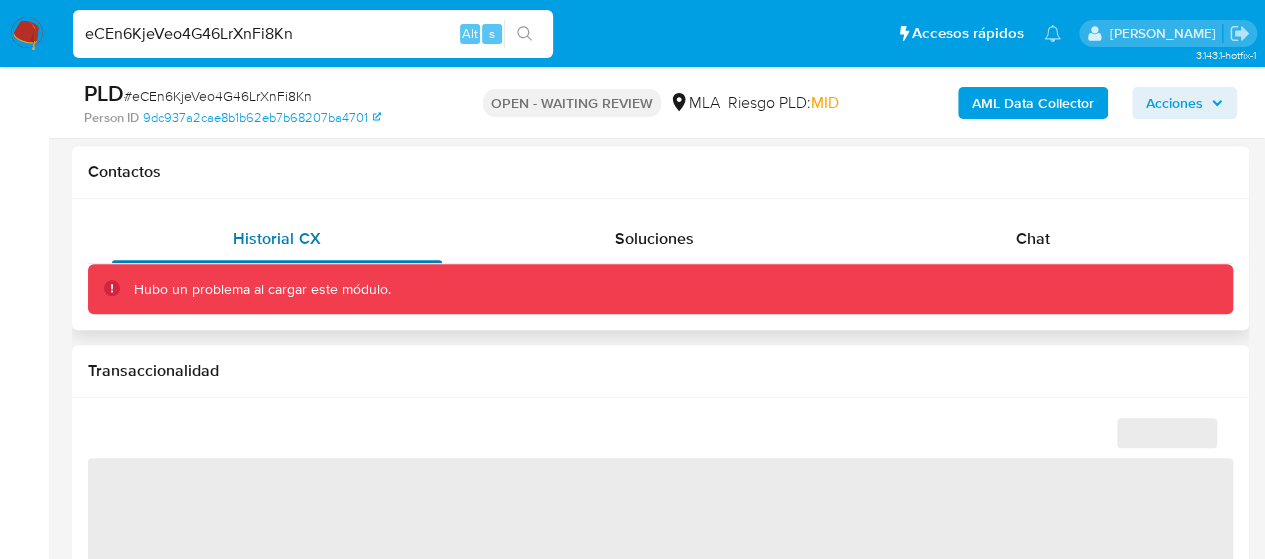 select on "10" 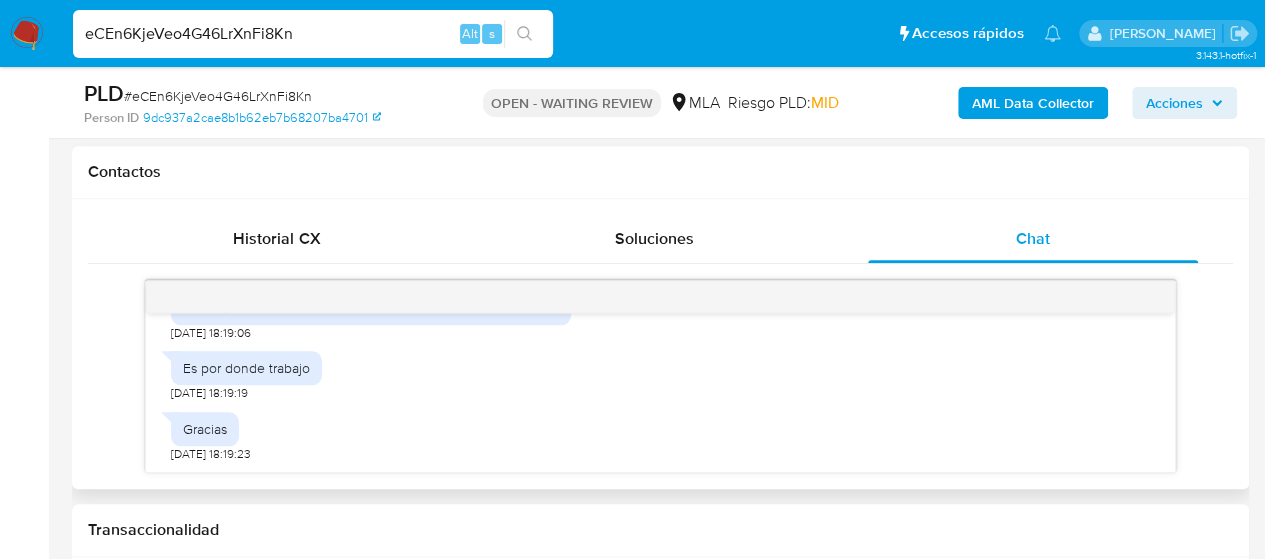 scroll, scrollTop: 1554, scrollLeft: 0, axis: vertical 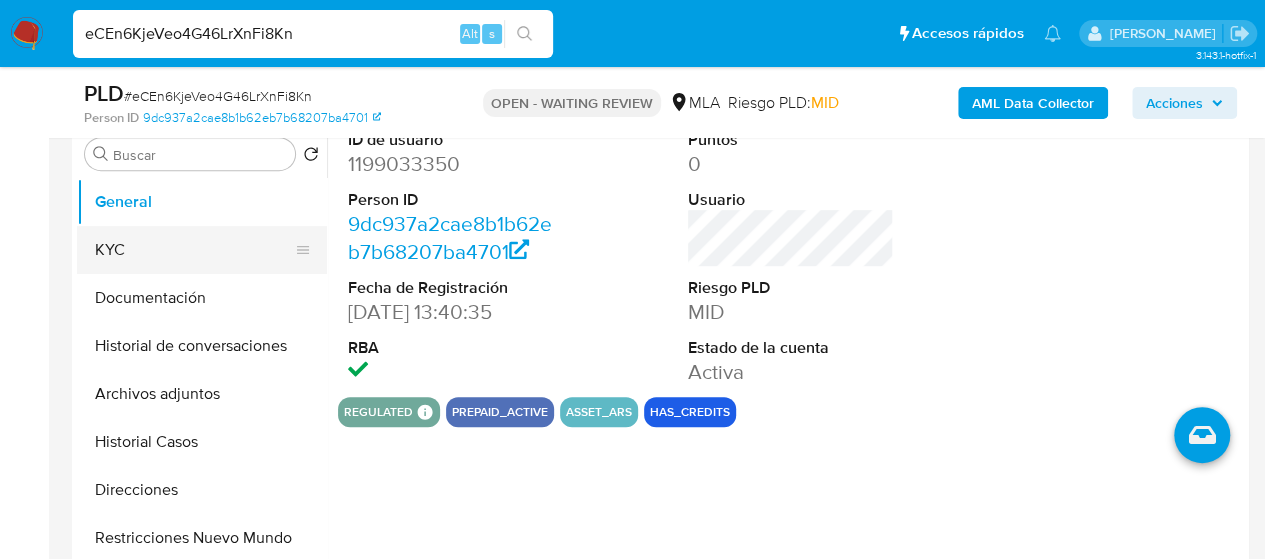 click on "KYC" at bounding box center [194, 250] 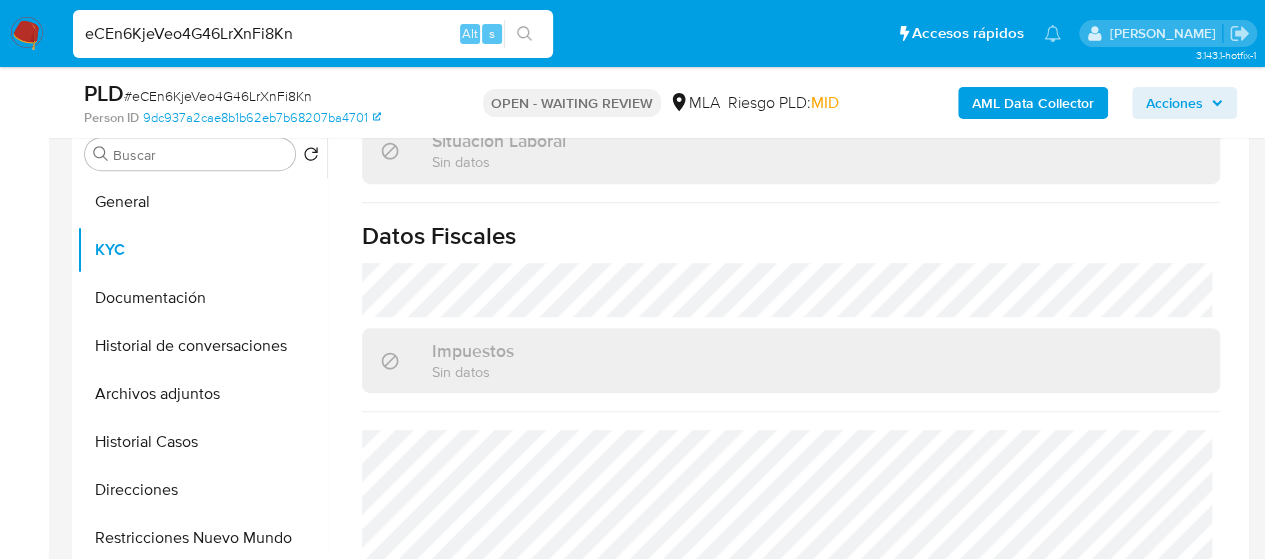 scroll, scrollTop: 1134, scrollLeft: 0, axis: vertical 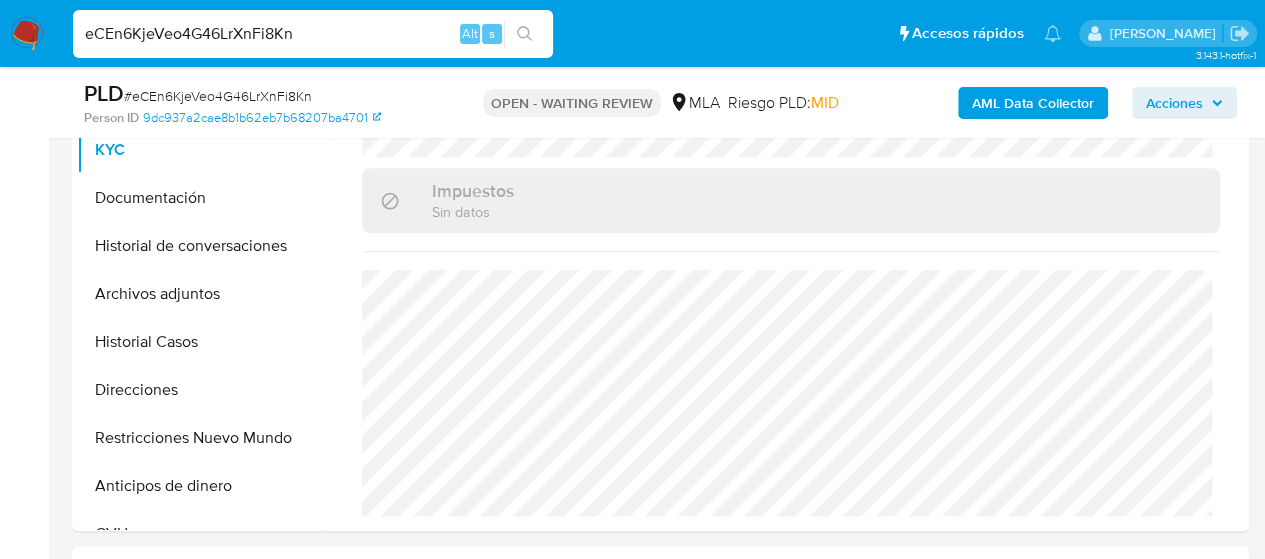 click on "eCEn6KjeVeo4G46LrXnFi8Kn" at bounding box center [313, 34] 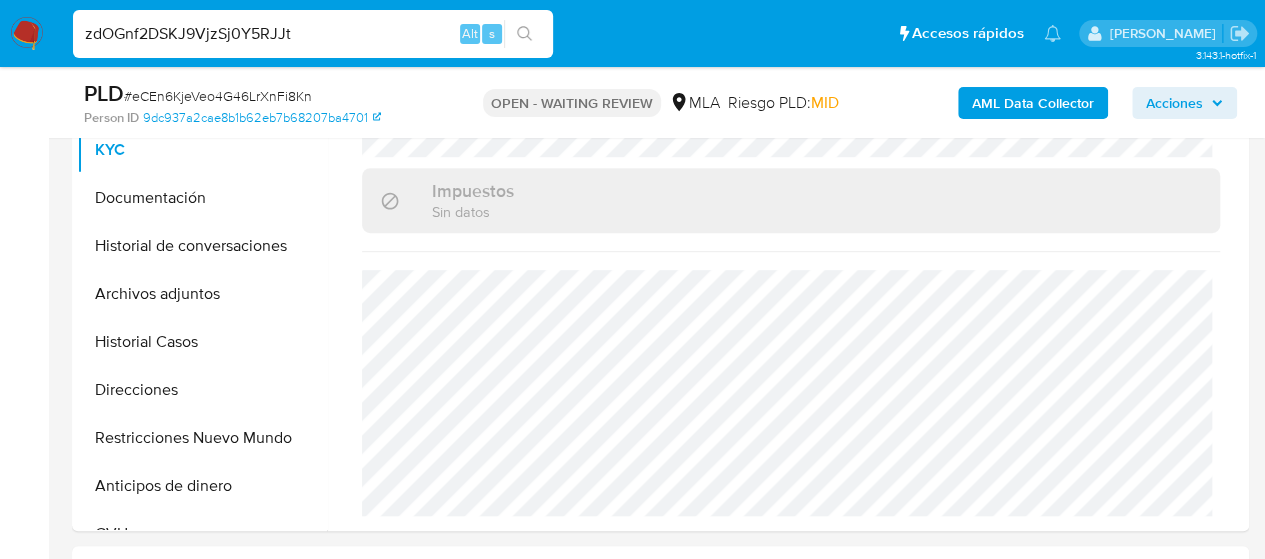 type on "zdOGnf2DSKJ9VjzSj0Y5RJJt" 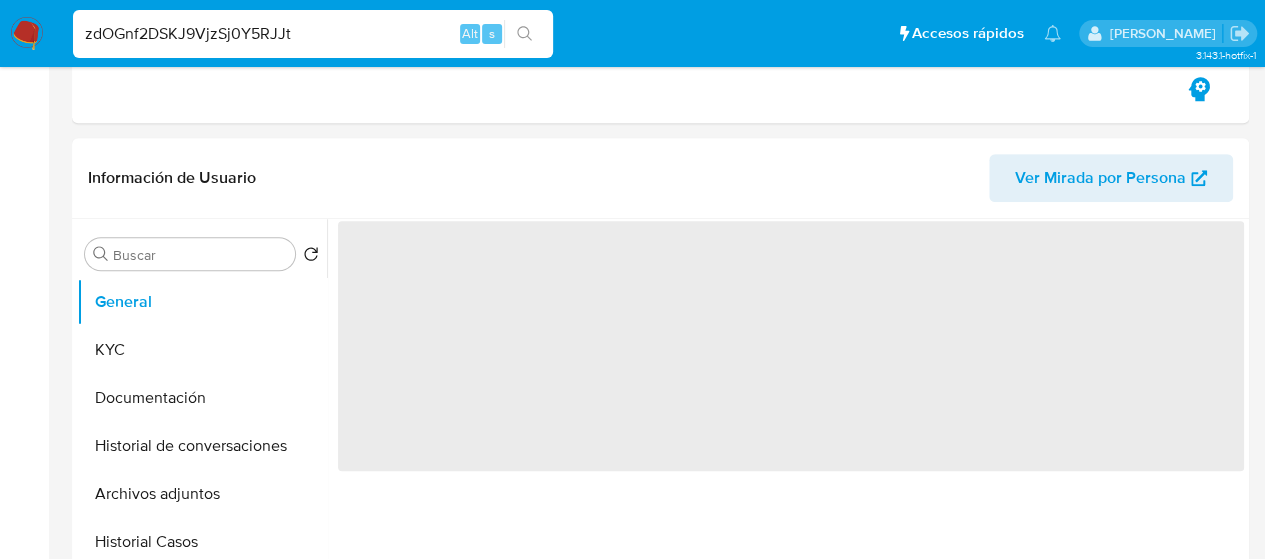 scroll, scrollTop: 500, scrollLeft: 0, axis: vertical 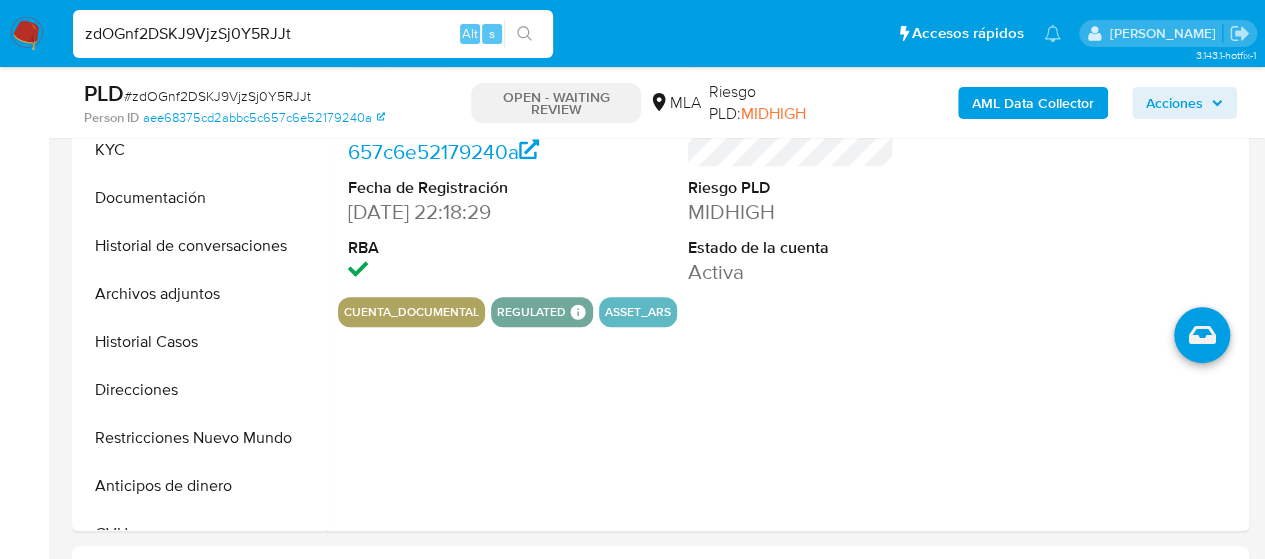 select on "10" 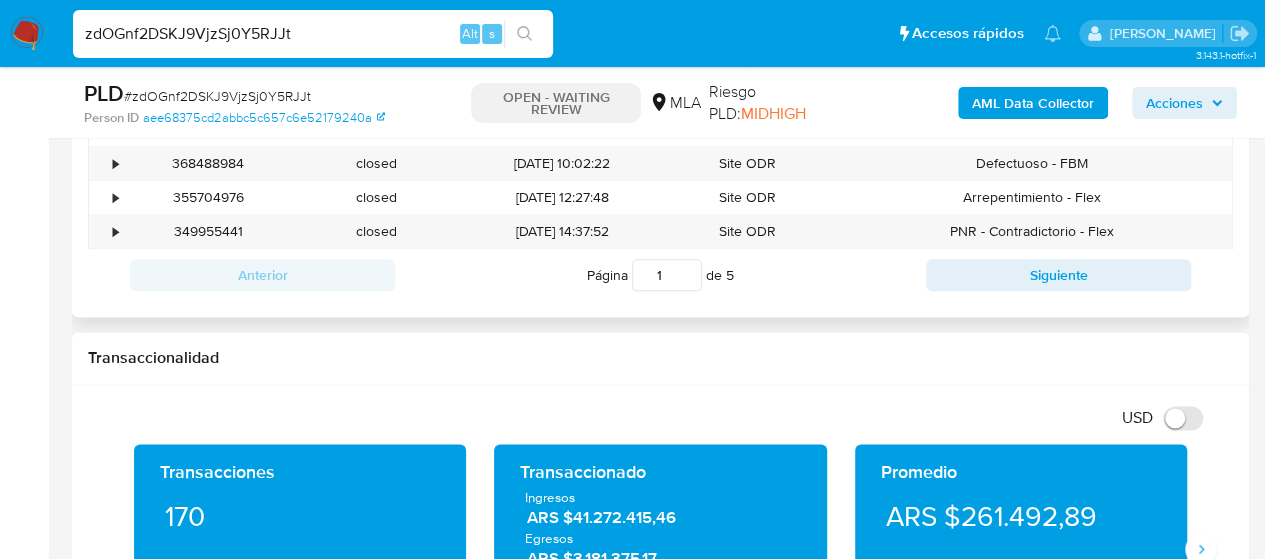 scroll, scrollTop: 900, scrollLeft: 0, axis: vertical 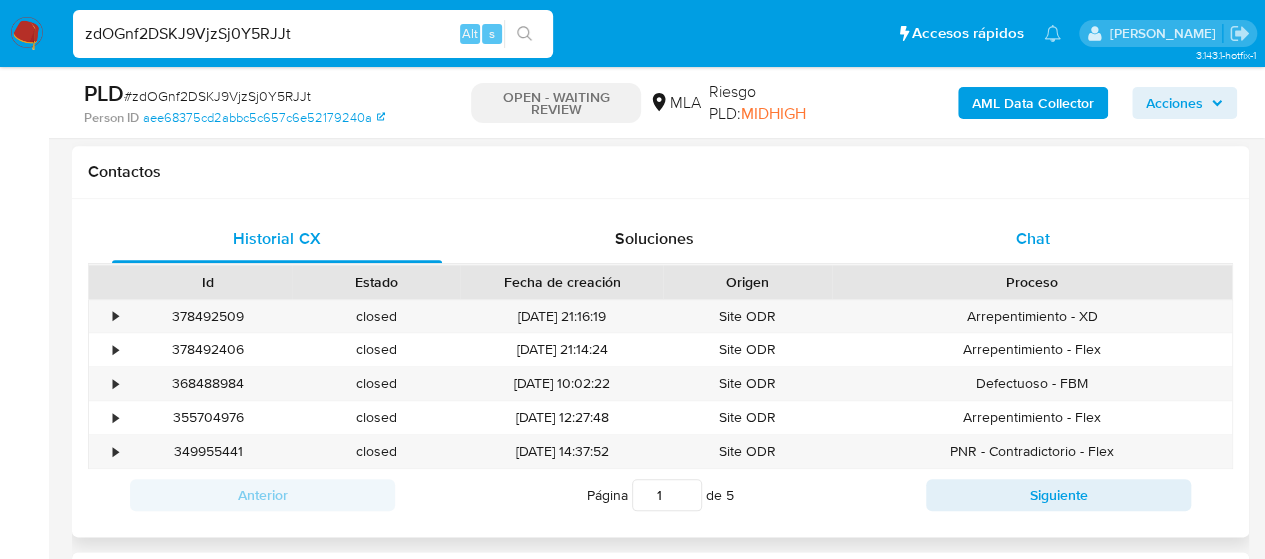 click on "Chat" at bounding box center (1033, 239) 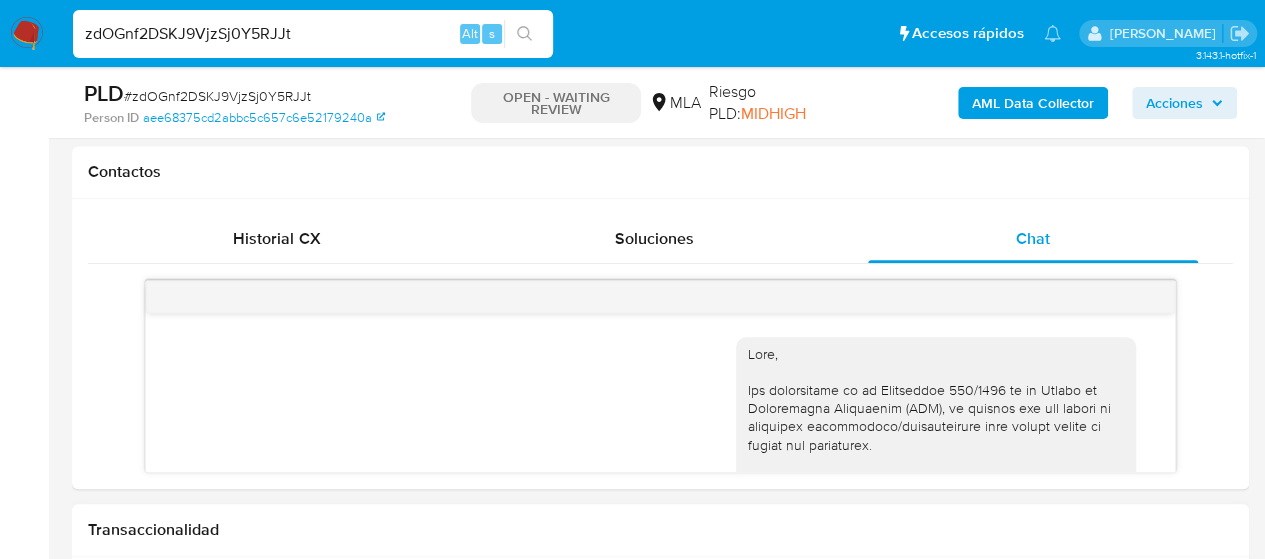 scroll, scrollTop: 1344, scrollLeft: 0, axis: vertical 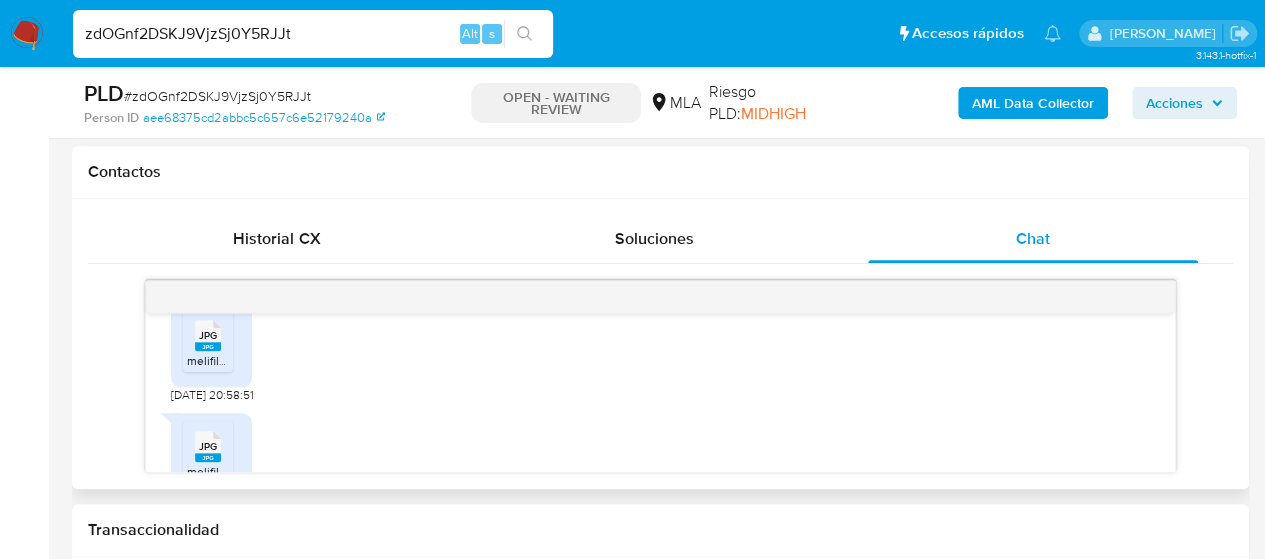 click 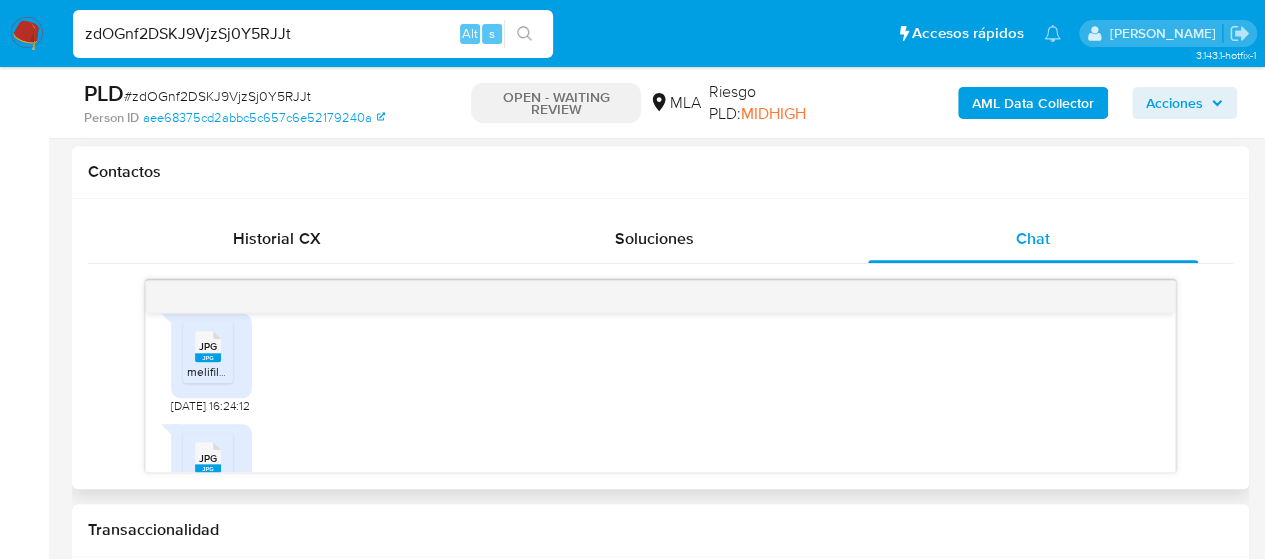 click on "JPG" at bounding box center [208, 346] 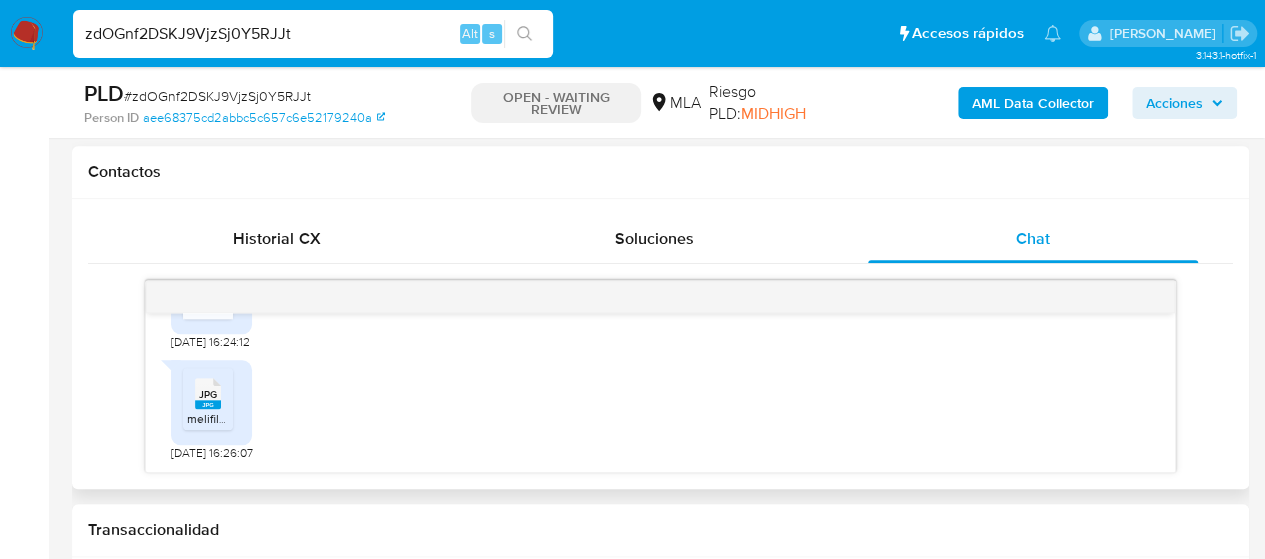 scroll, scrollTop: 1344, scrollLeft: 0, axis: vertical 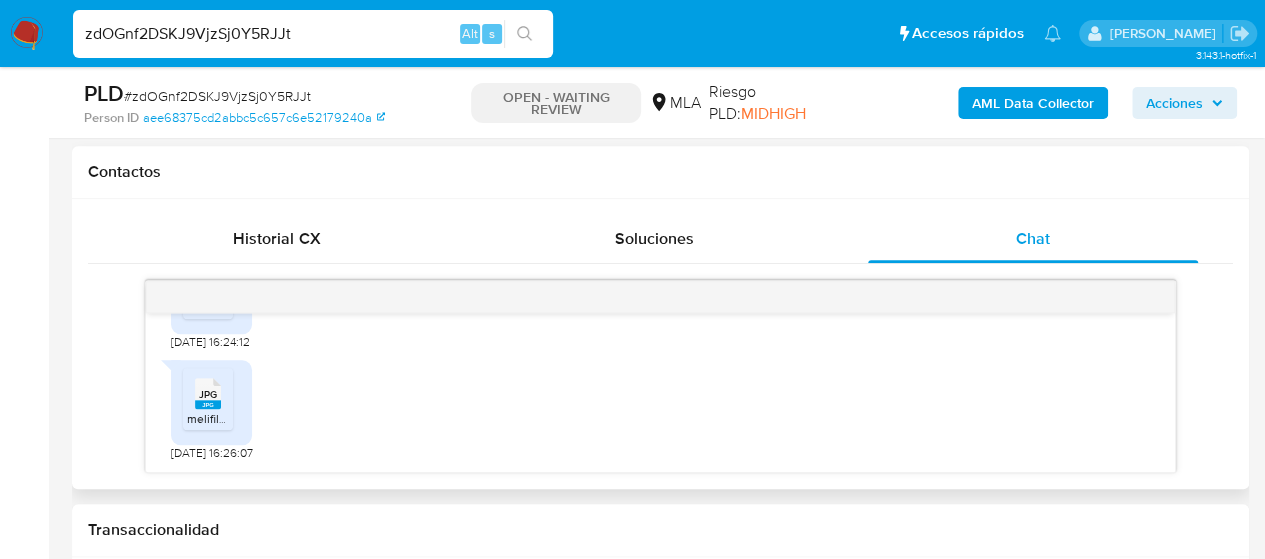 click on "JPG" at bounding box center [208, 394] 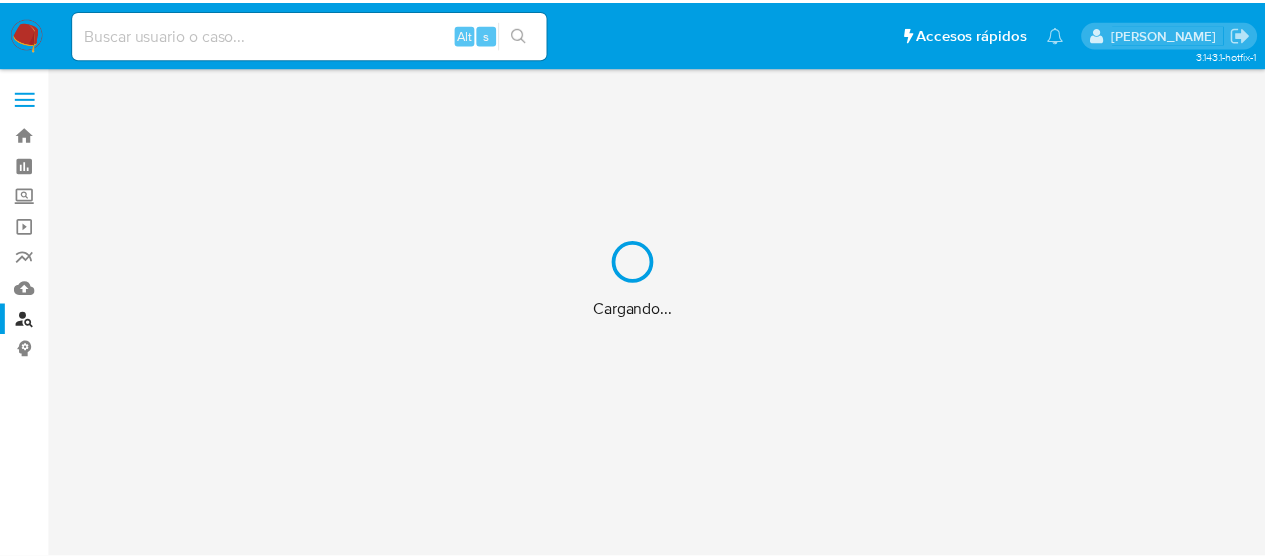 scroll, scrollTop: 0, scrollLeft: 0, axis: both 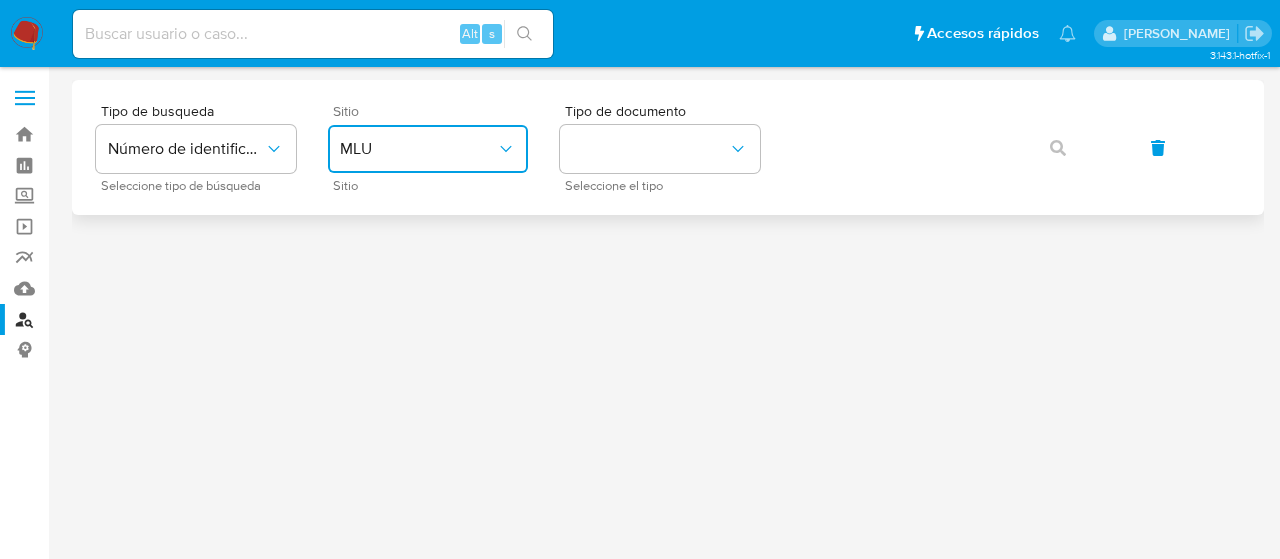 click on "MLU" at bounding box center (418, 149) 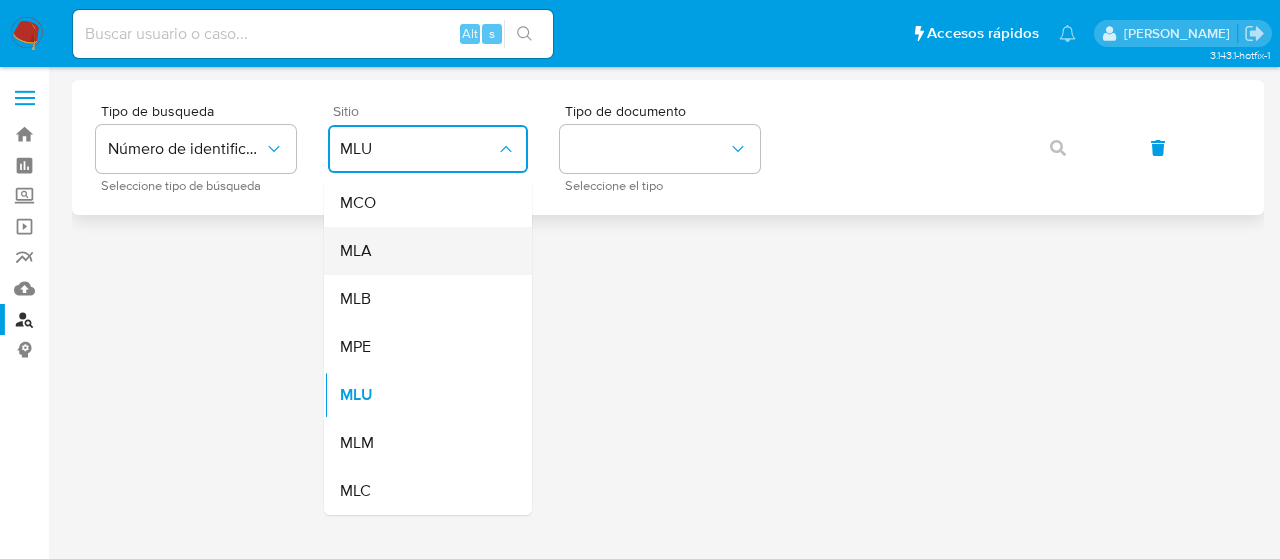 click on "MLA" at bounding box center (422, 251) 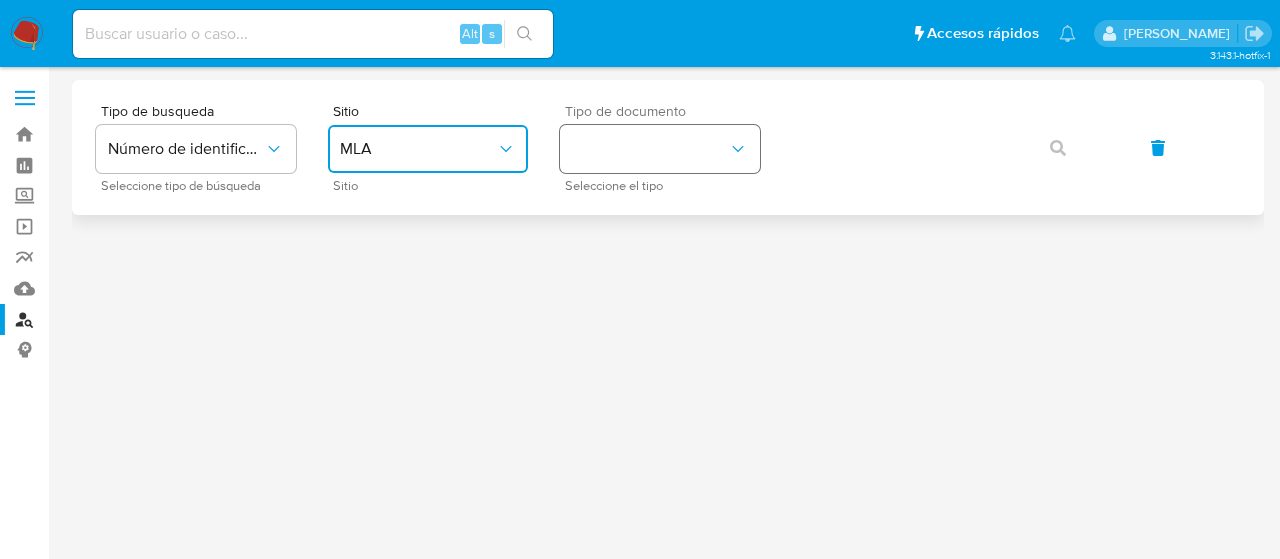 click at bounding box center (660, 149) 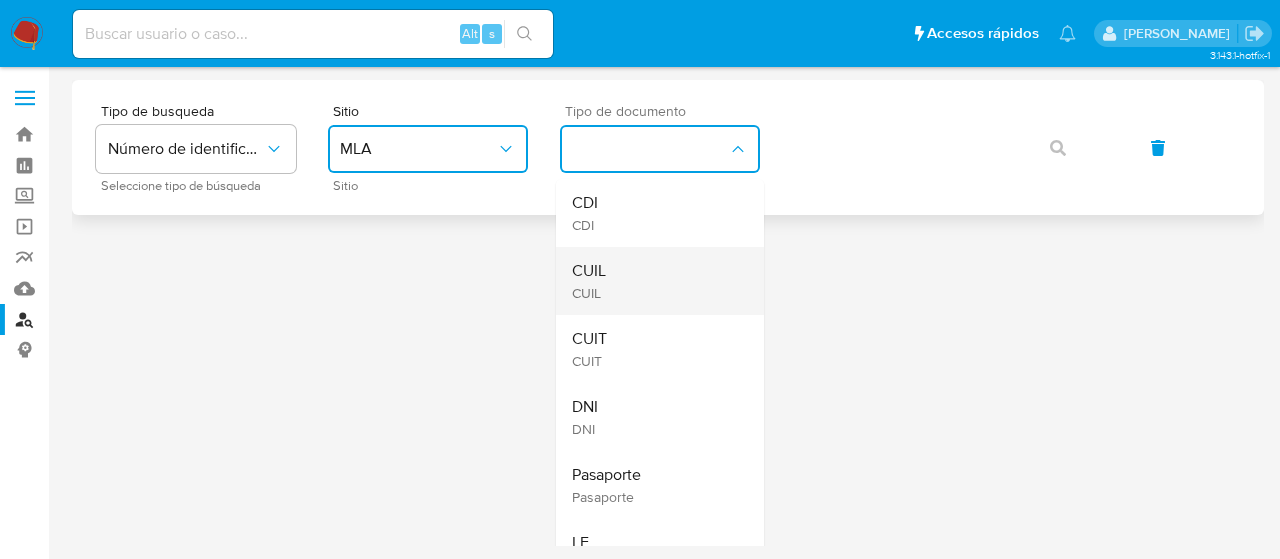click on "CUIL CUIL" at bounding box center [654, 281] 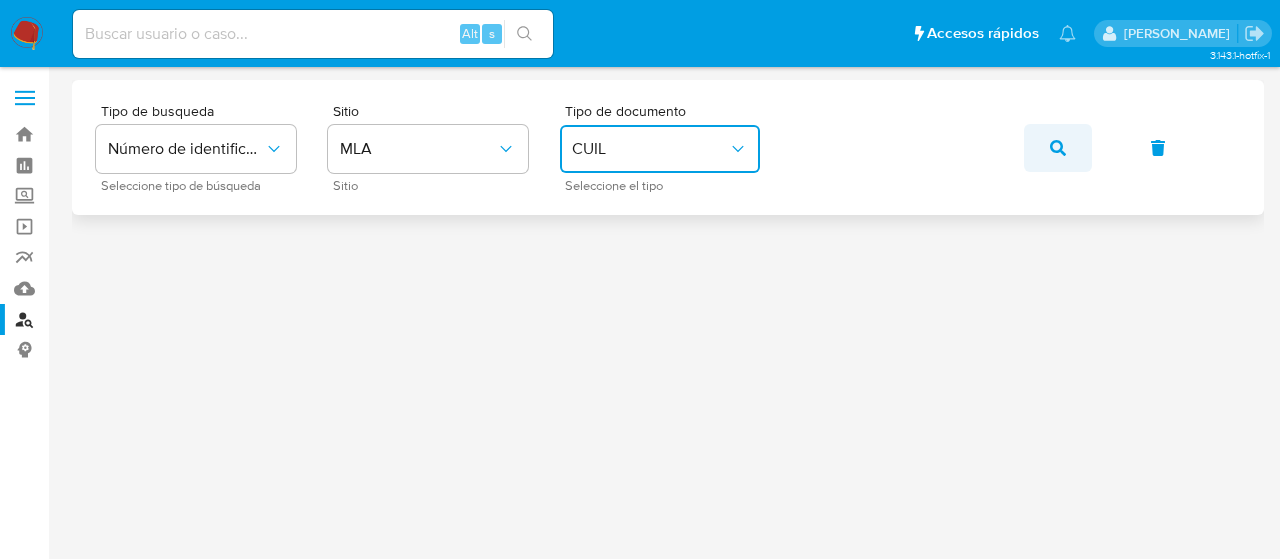 click at bounding box center [1058, 148] 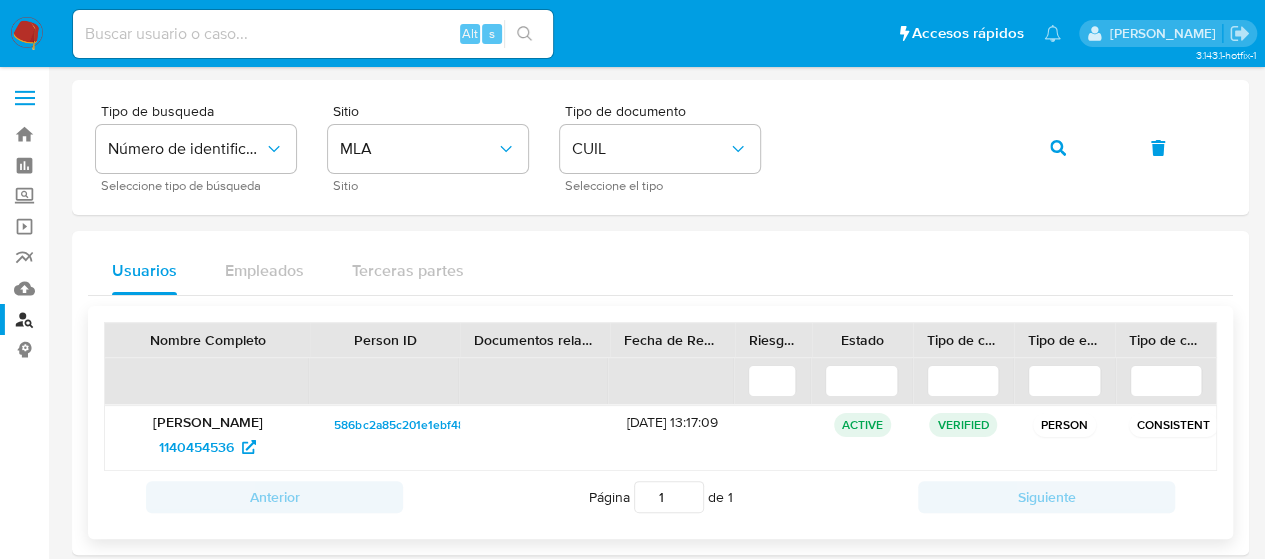 scroll, scrollTop: 22, scrollLeft: 0, axis: vertical 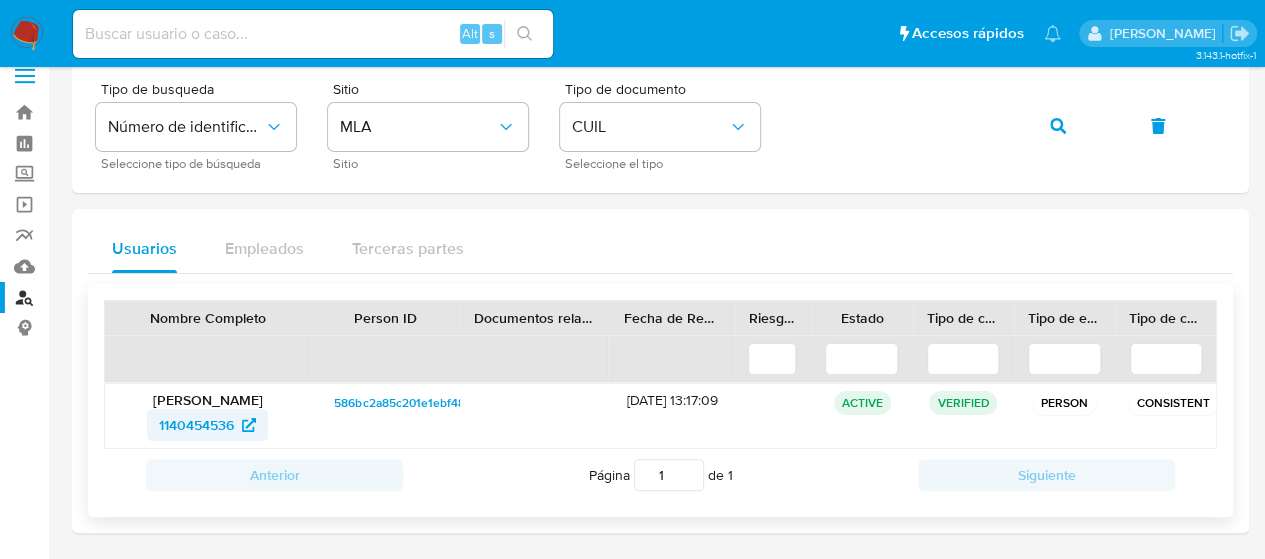 click on "1140454536" at bounding box center (196, 425) 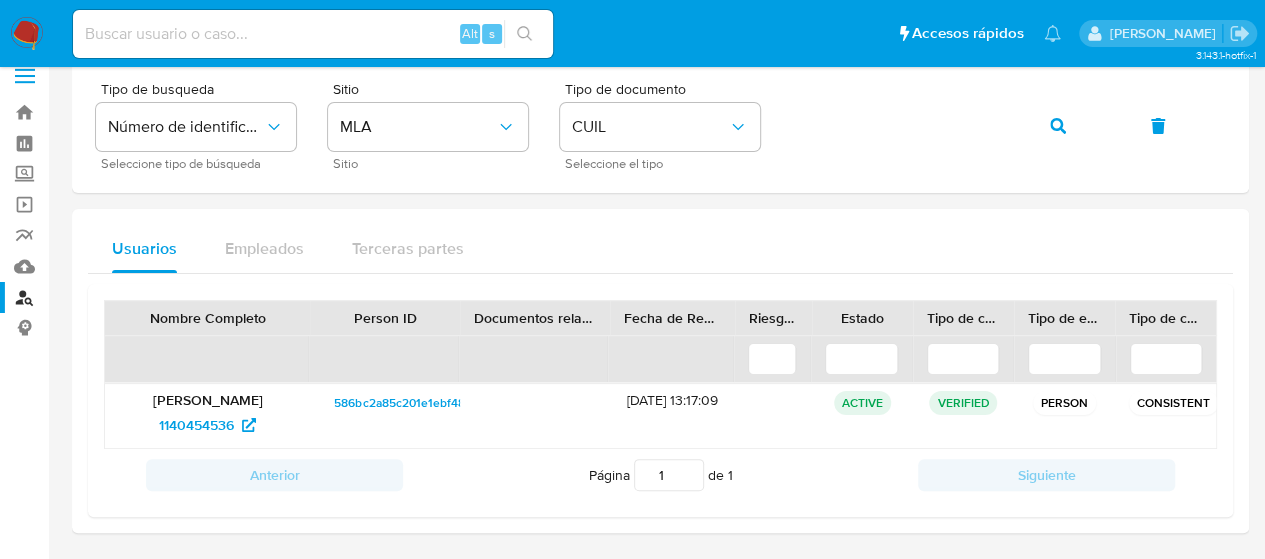 click at bounding box center (313, 34) 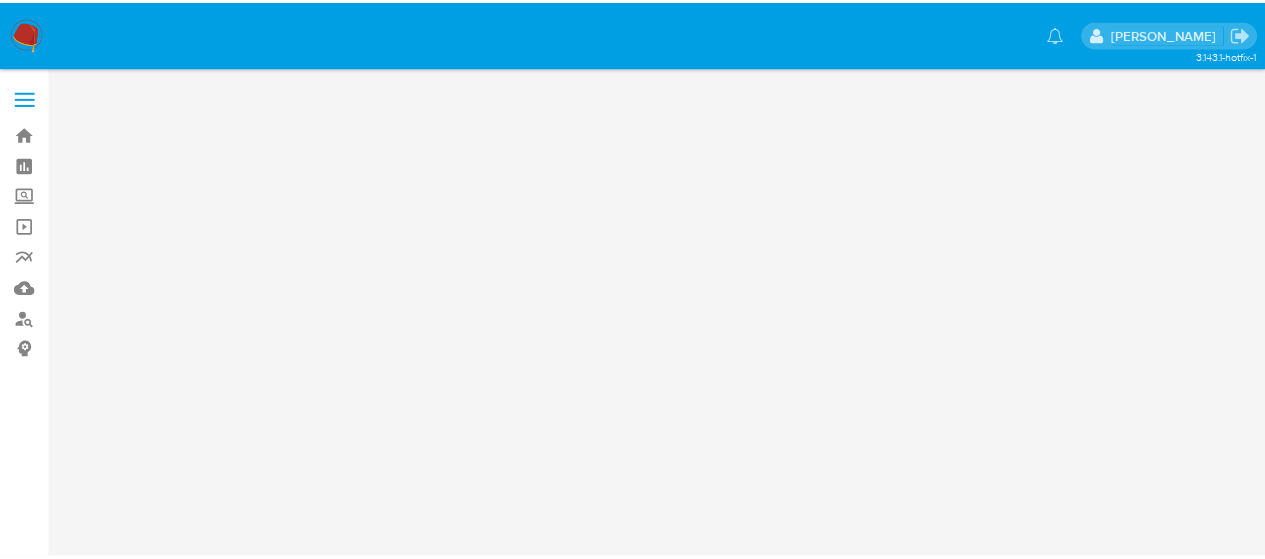 scroll, scrollTop: 0, scrollLeft: 0, axis: both 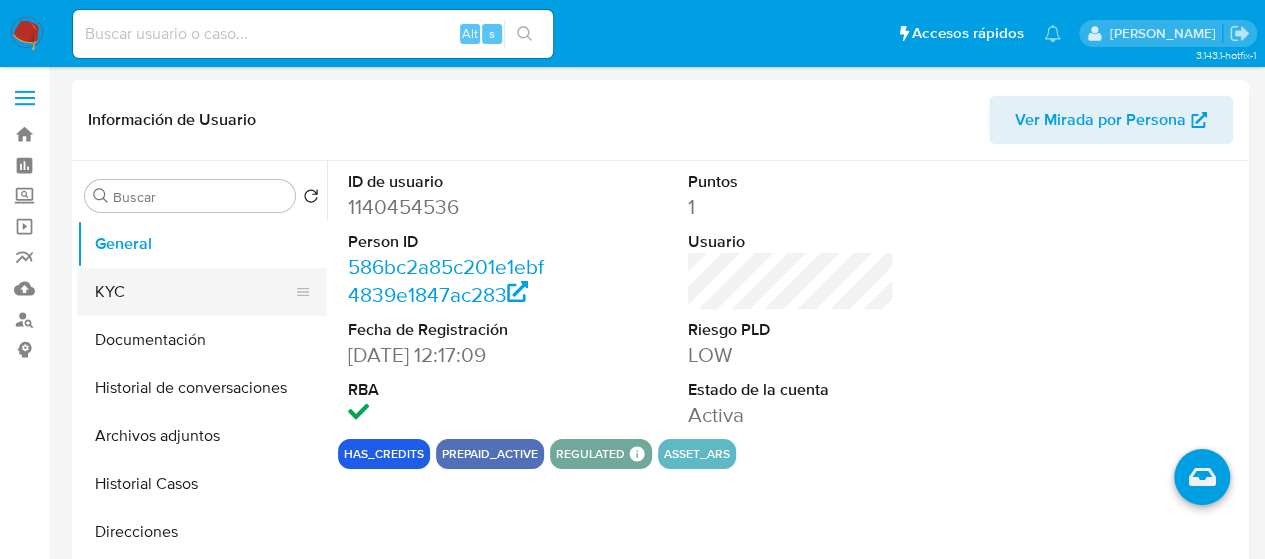click on "KYC" at bounding box center [194, 292] 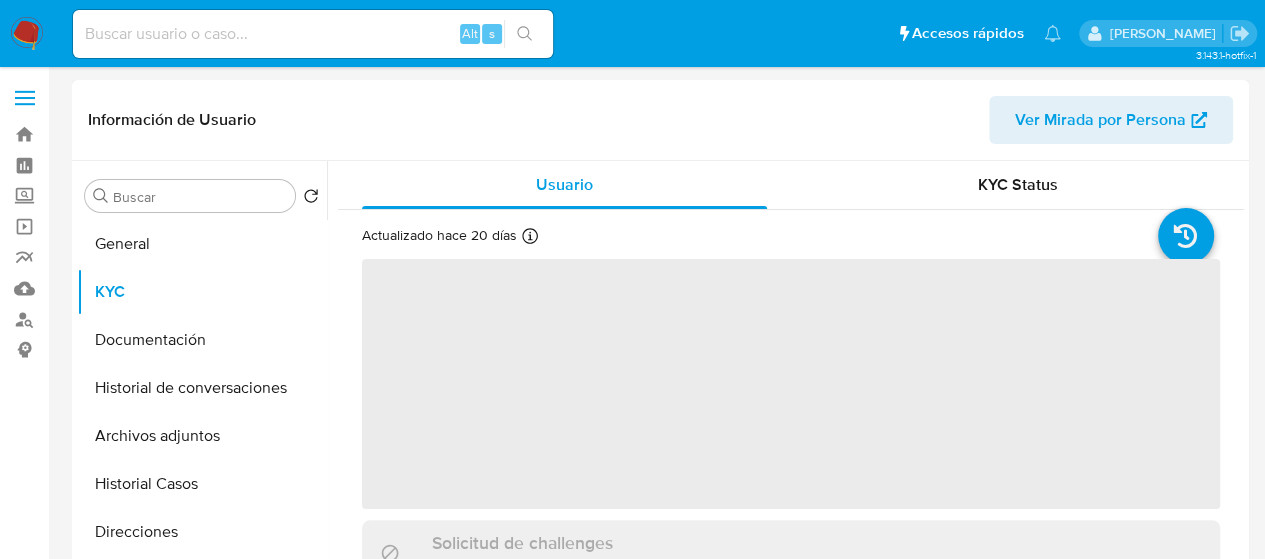 select on "10" 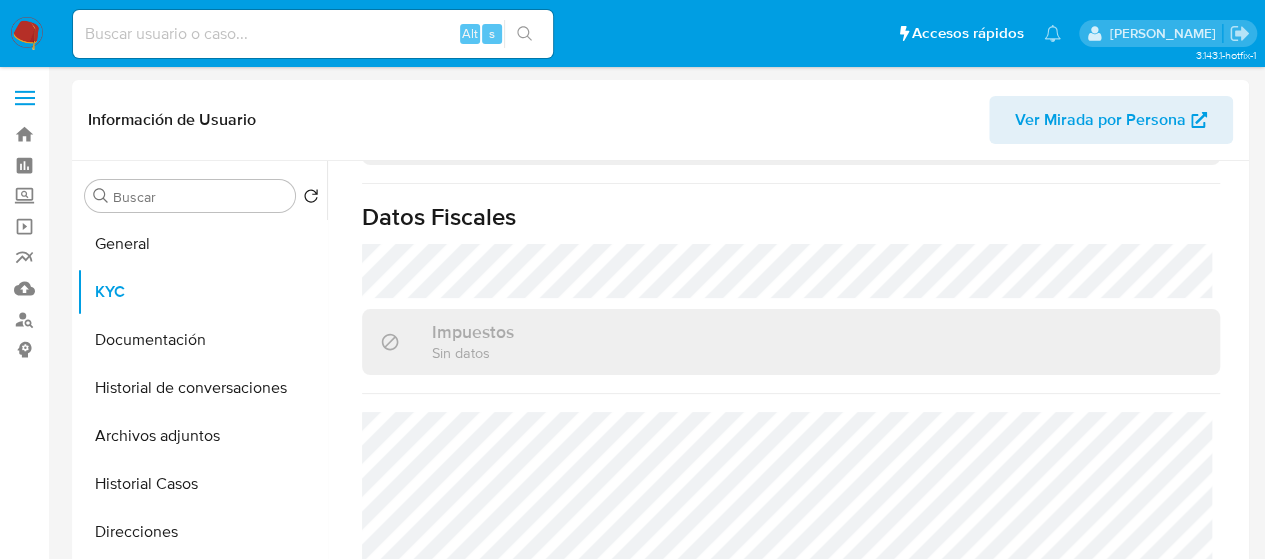 scroll, scrollTop: 1134, scrollLeft: 0, axis: vertical 